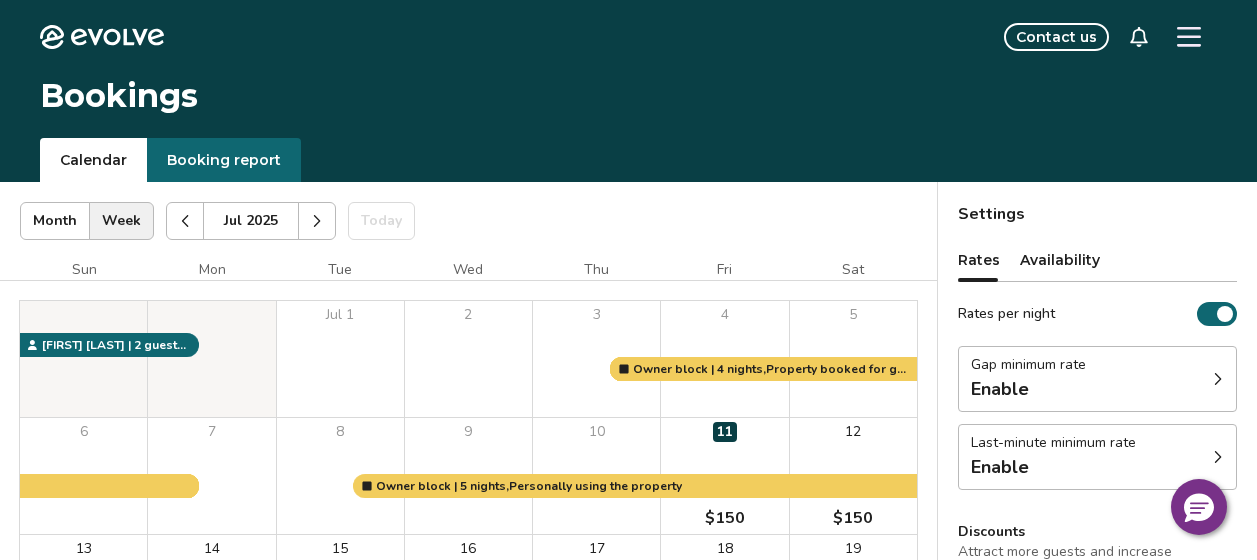 scroll, scrollTop: 0, scrollLeft: 0, axis: both 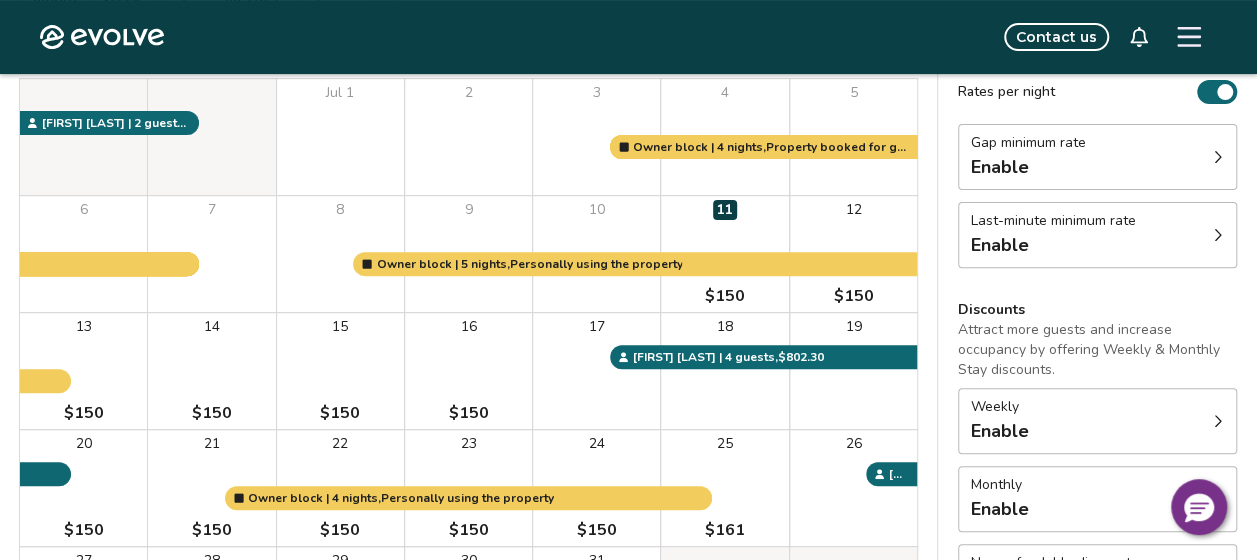 click at bounding box center [1218, 157] 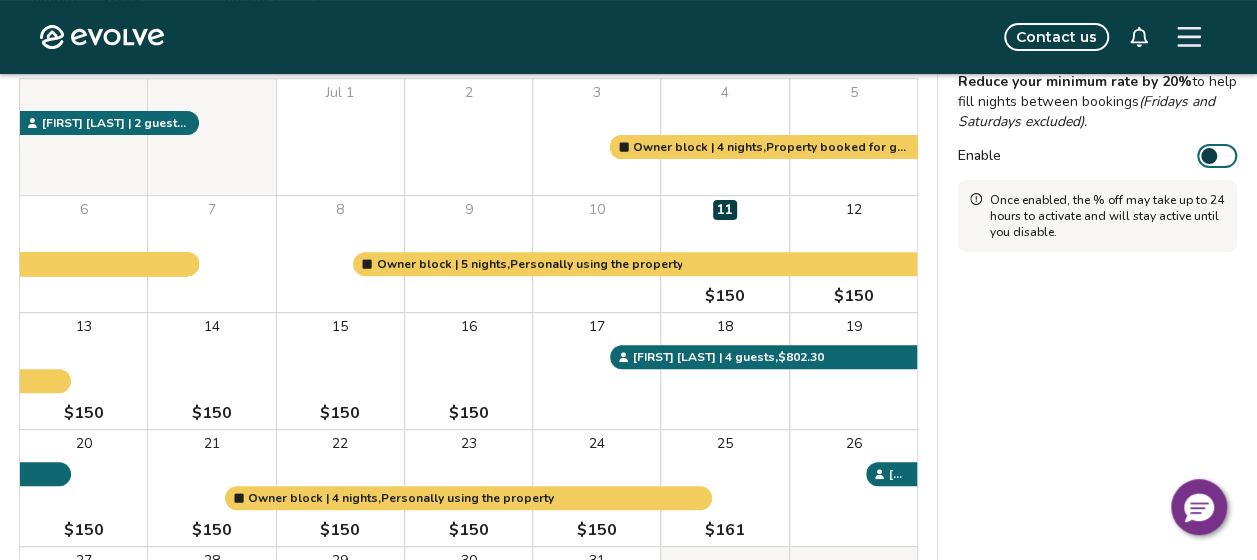 click on "Enable" at bounding box center [1217, 156] 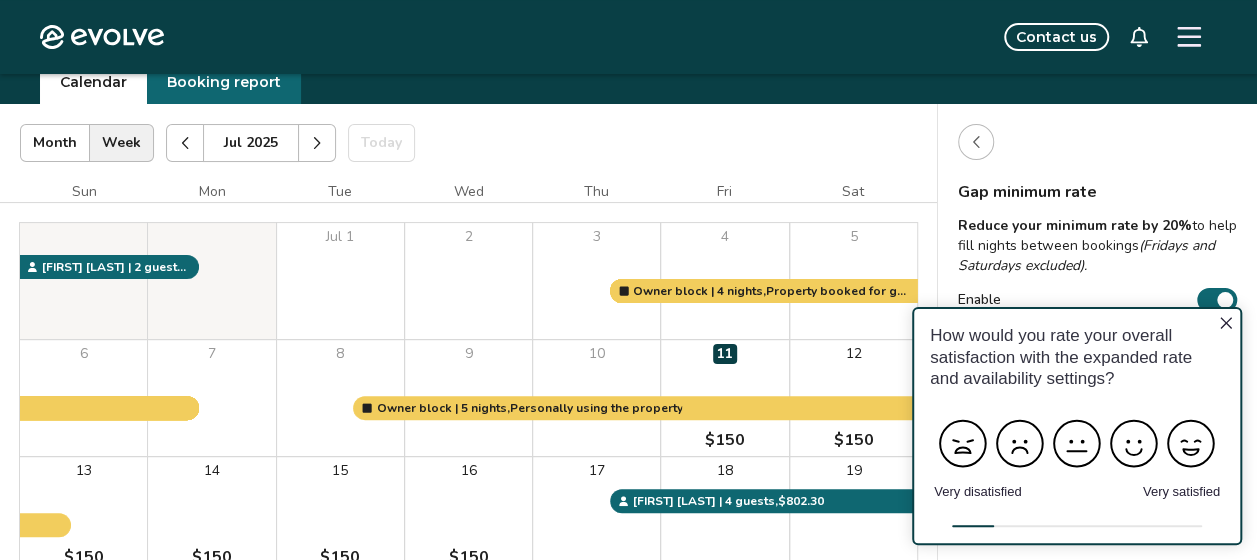 scroll, scrollTop: 74, scrollLeft: 0, axis: vertical 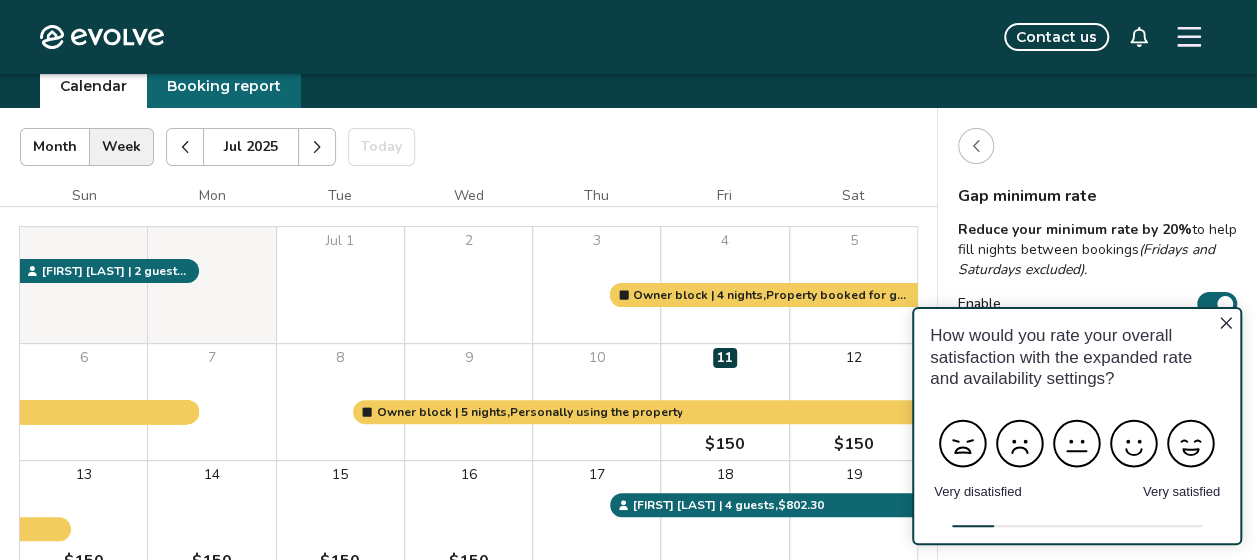 click 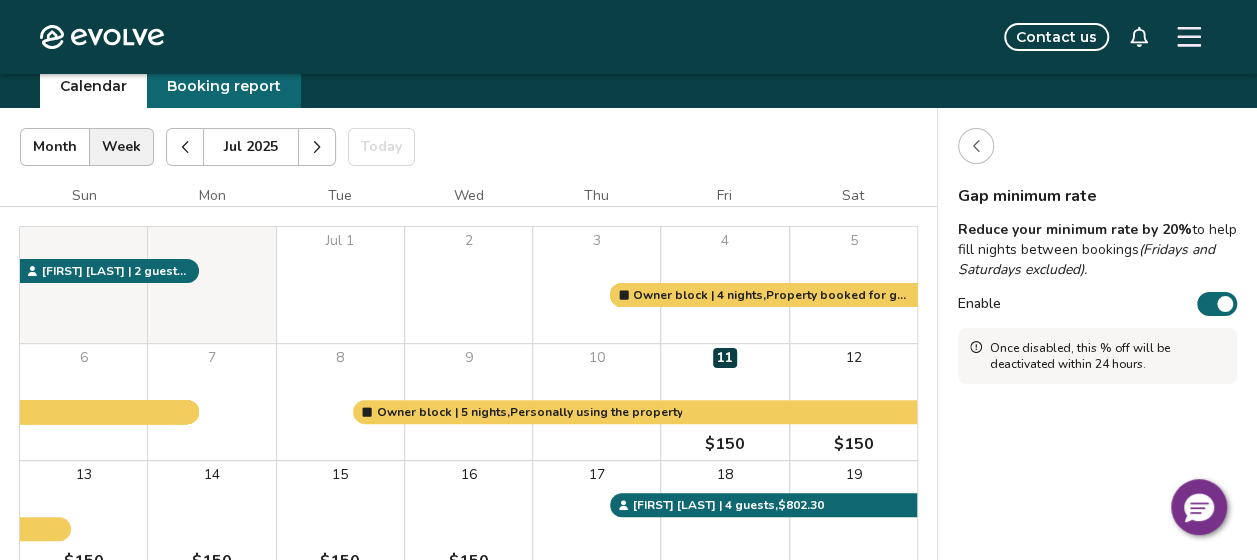 click 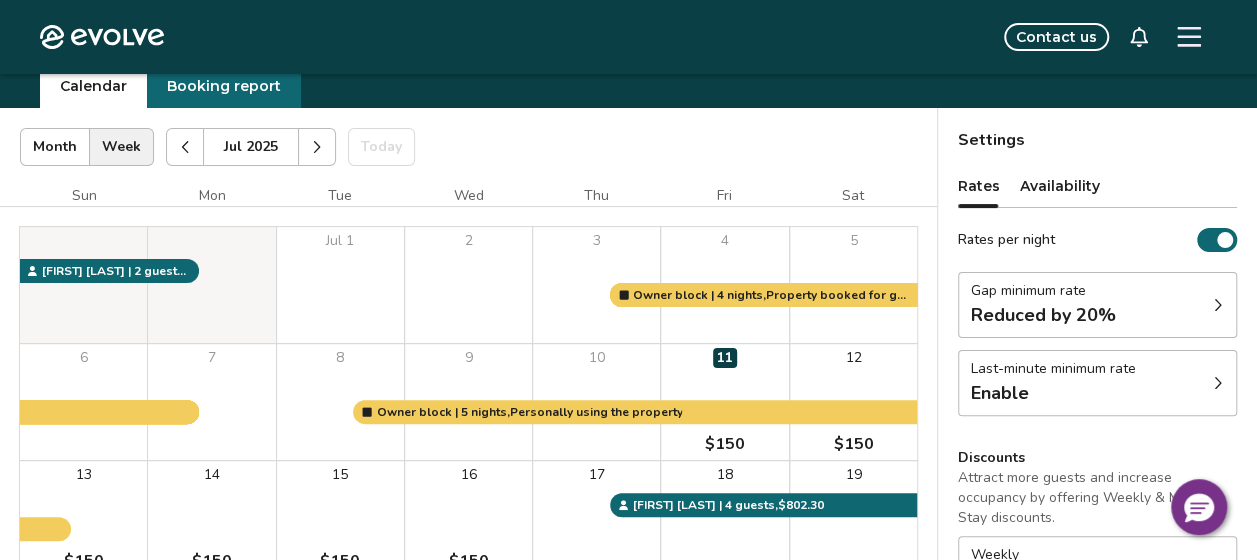 click 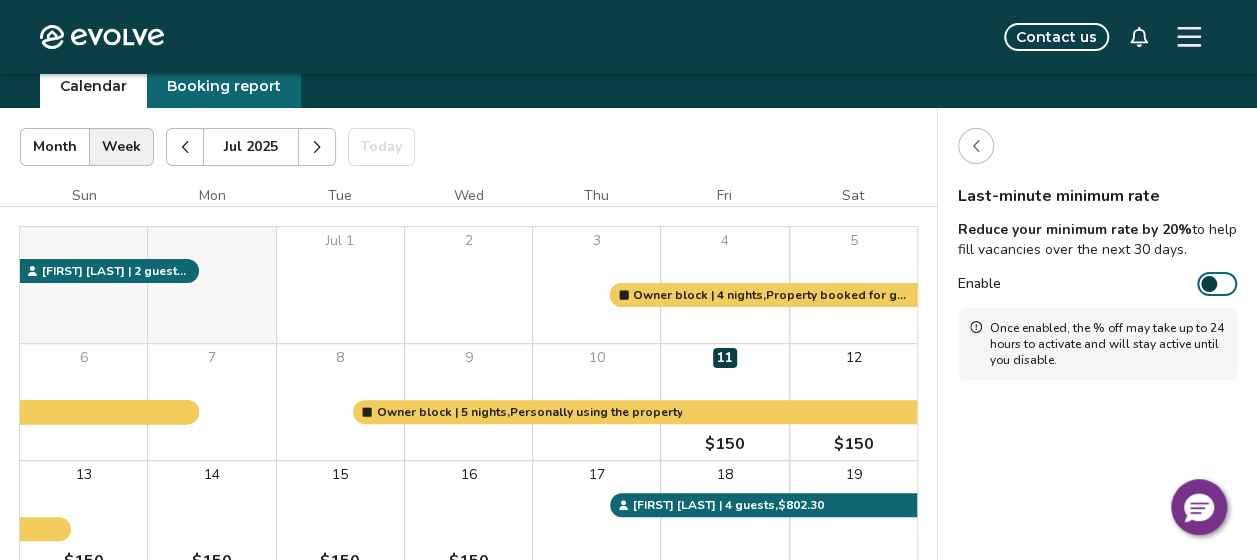 click on "Enable" at bounding box center [1217, 284] 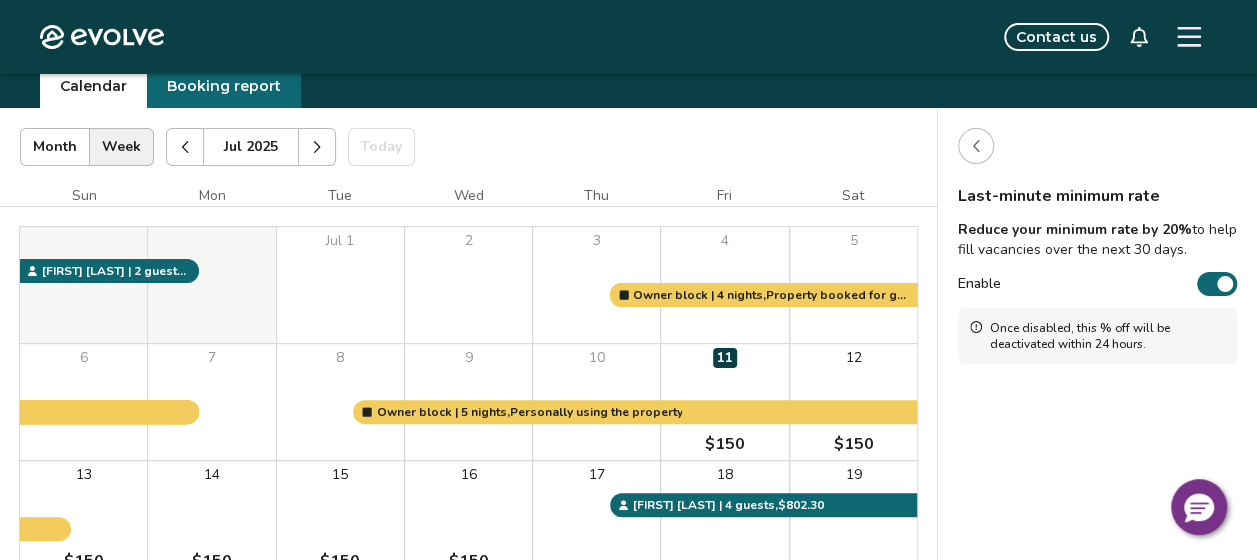 click 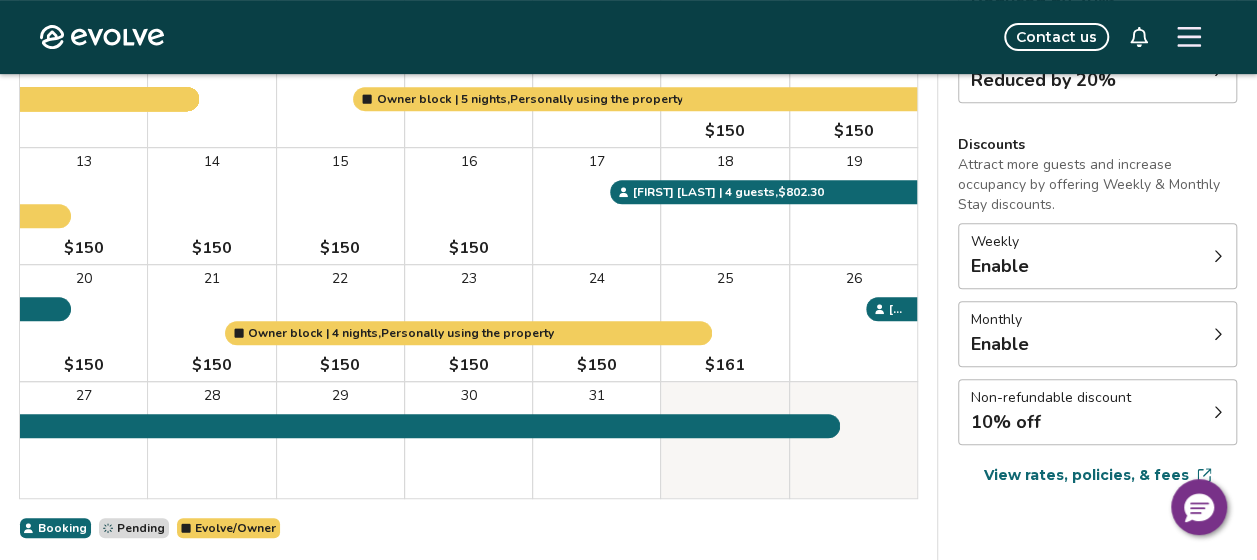 scroll, scrollTop: 398, scrollLeft: 0, axis: vertical 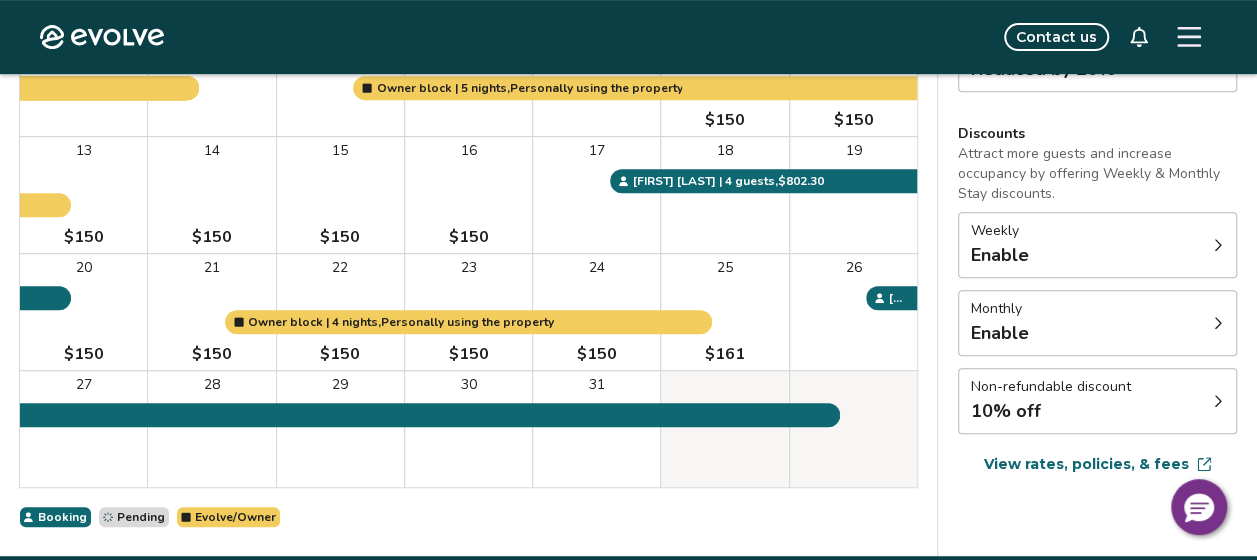 click 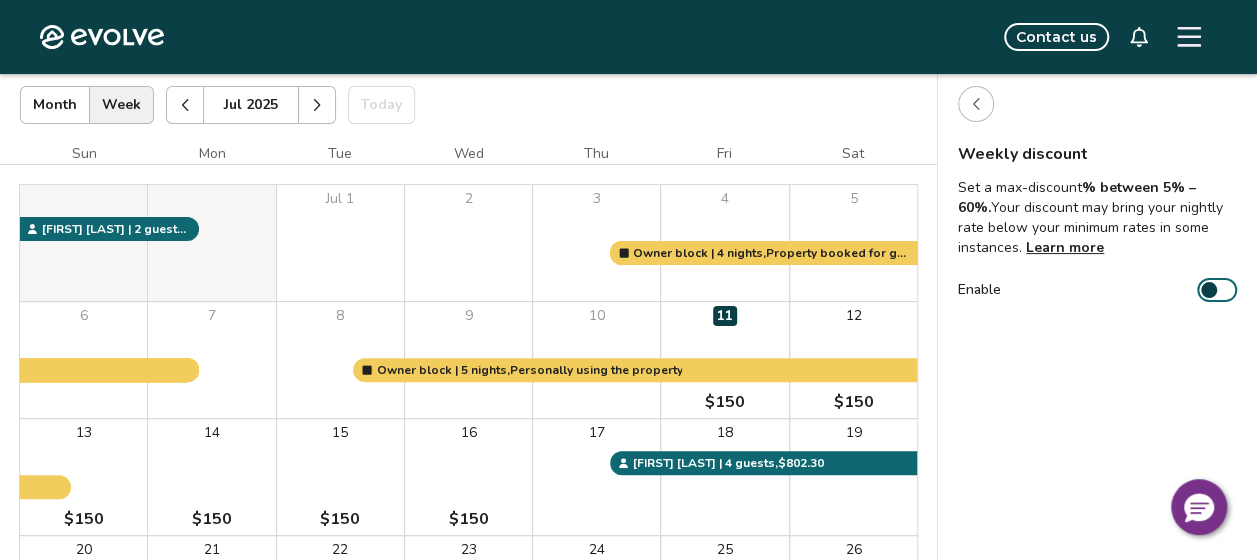 scroll, scrollTop: 109, scrollLeft: 0, axis: vertical 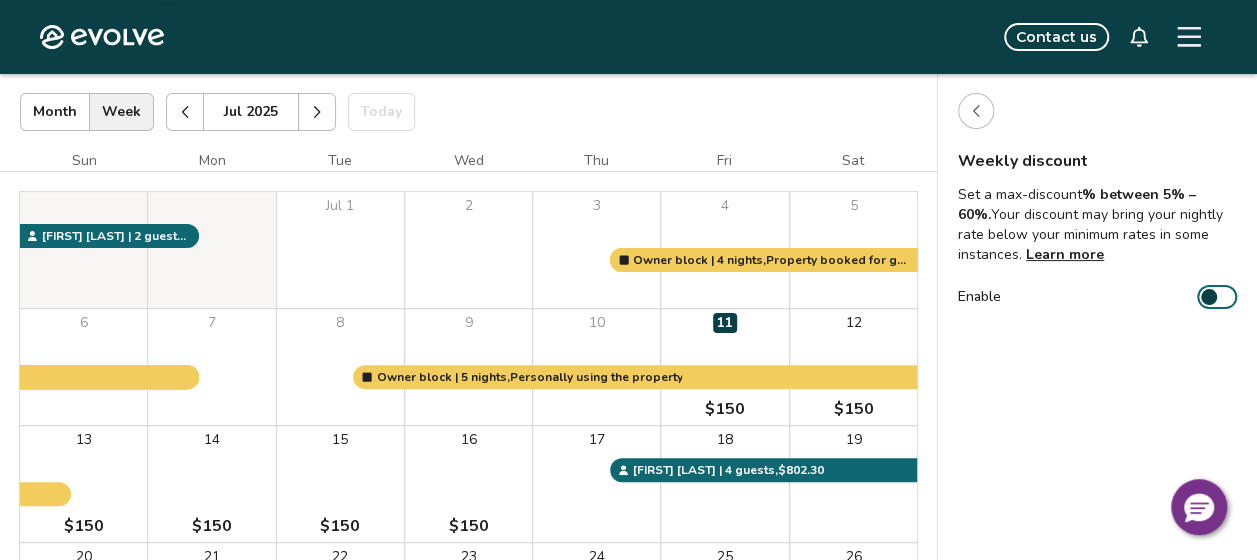click on "Enable" at bounding box center (1217, 297) 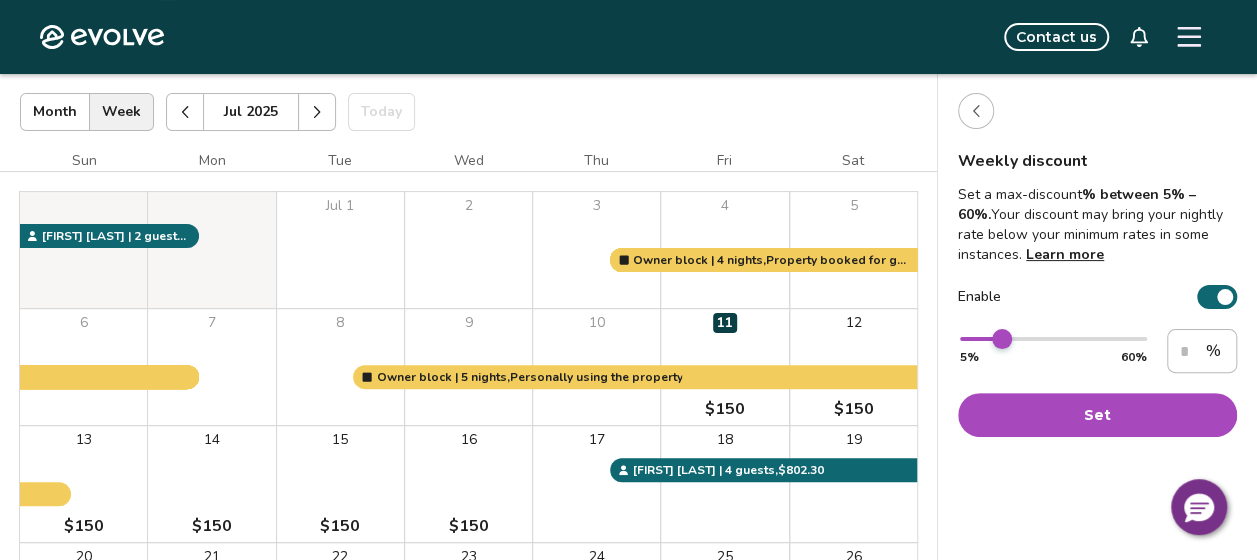 type on "**" 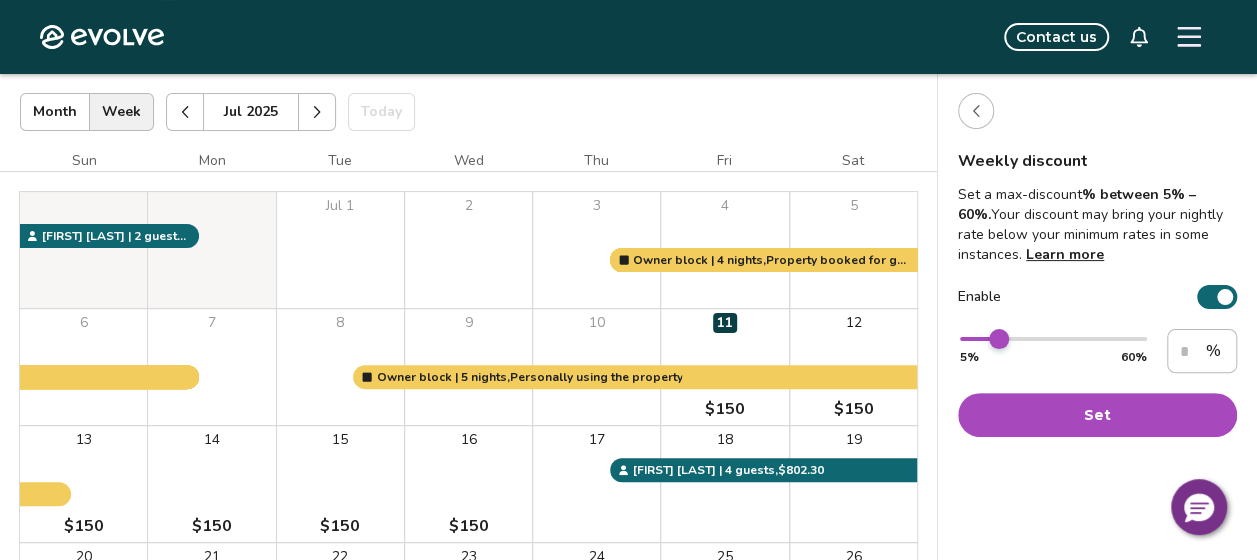 click at bounding box center (999, 339) 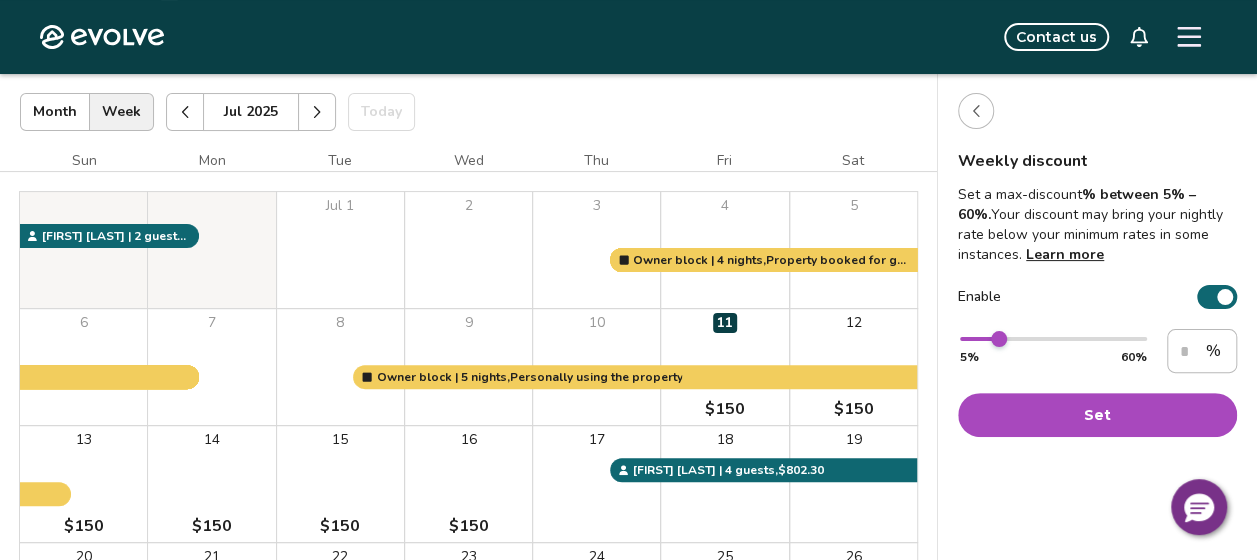 click on "Set" at bounding box center [1097, 415] 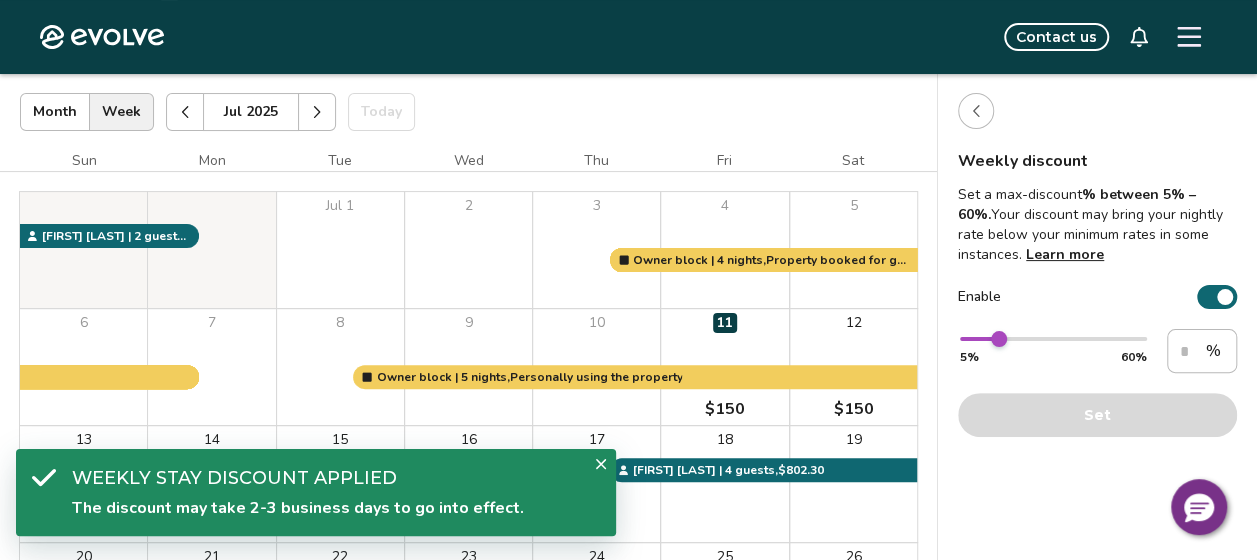 click 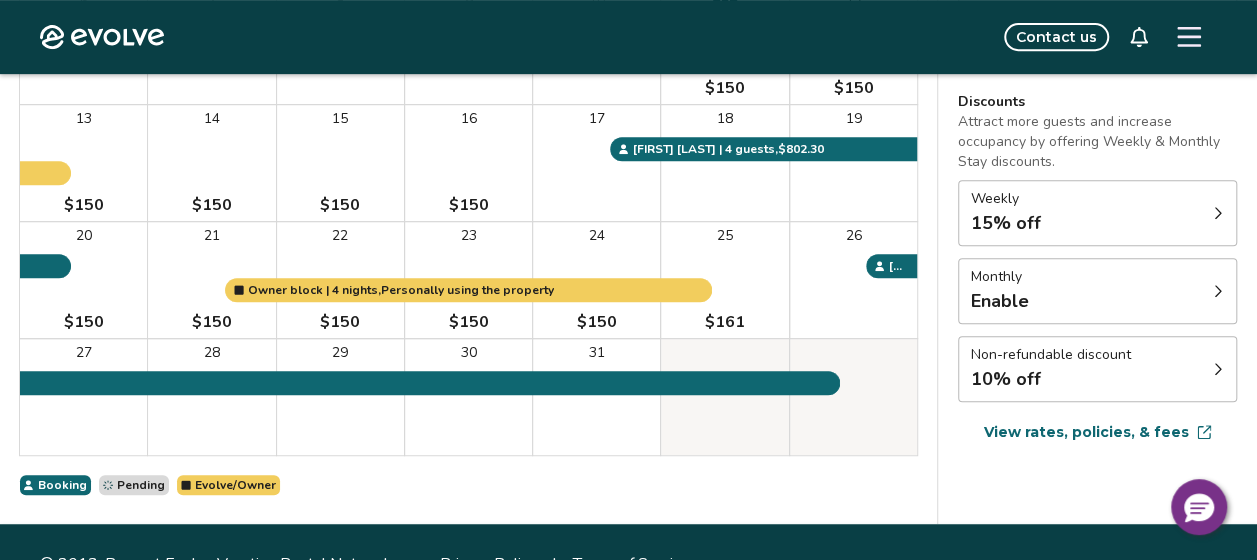 scroll, scrollTop: 432, scrollLeft: 0, axis: vertical 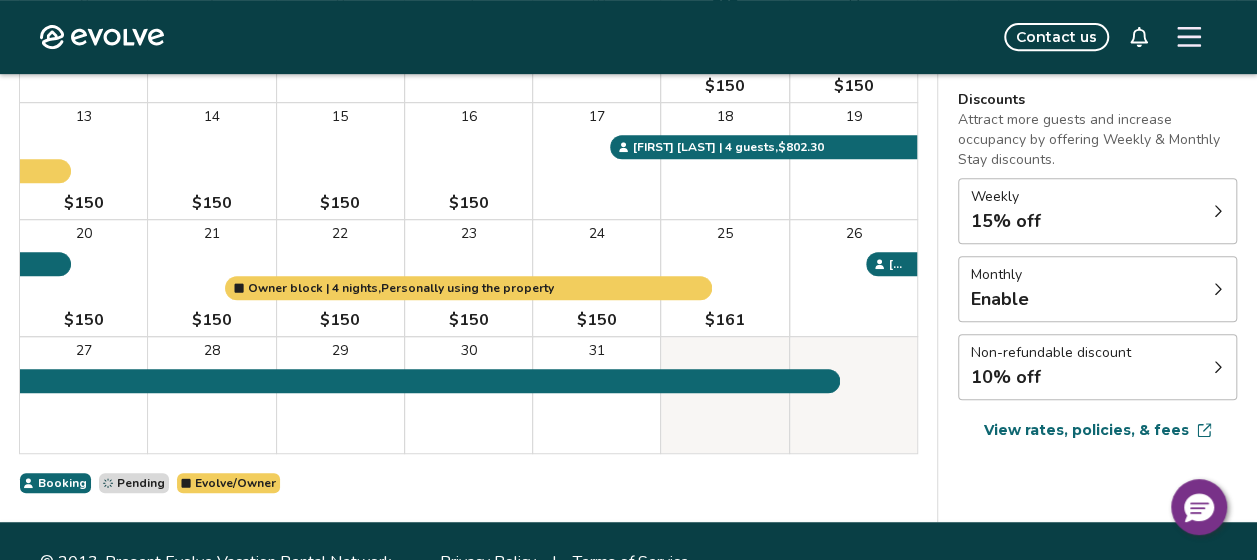 click 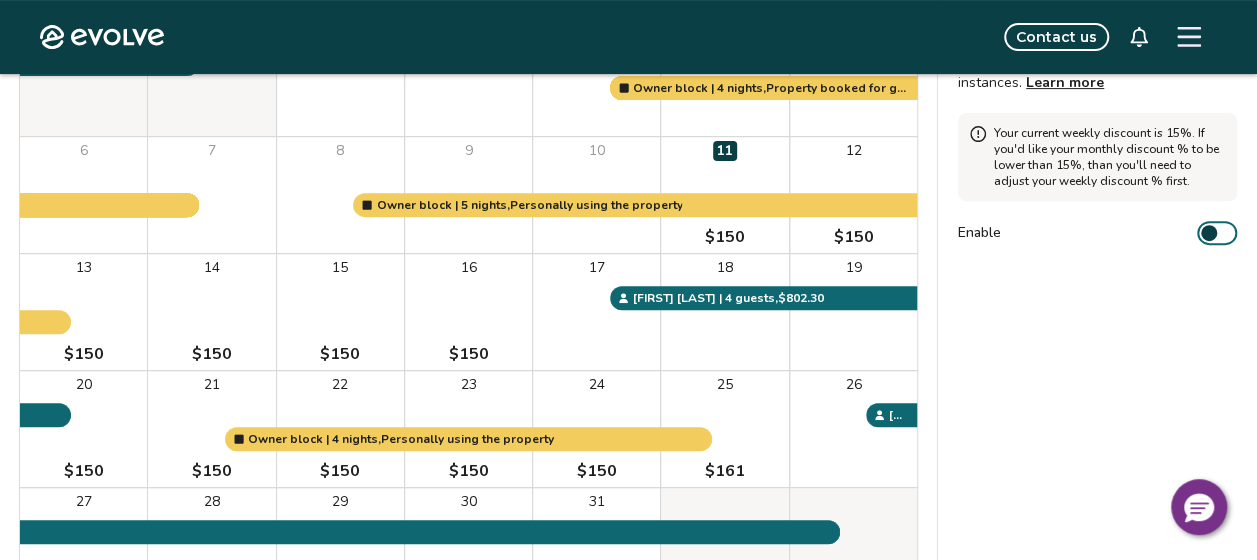 scroll, scrollTop: 272, scrollLeft: 0, axis: vertical 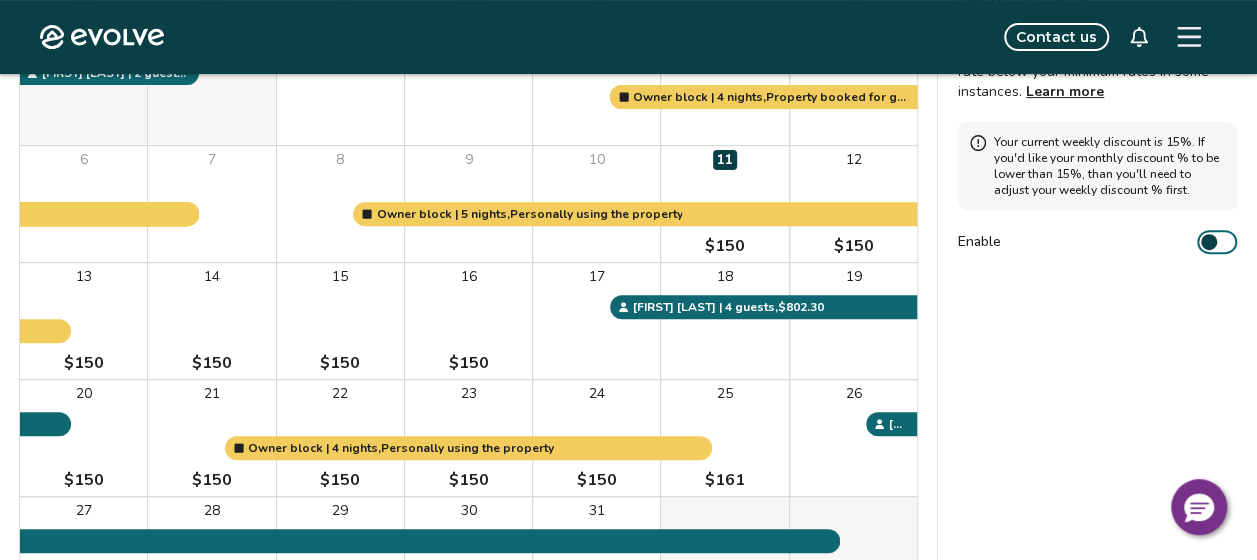 click on "Enable" at bounding box center [1217, 242] 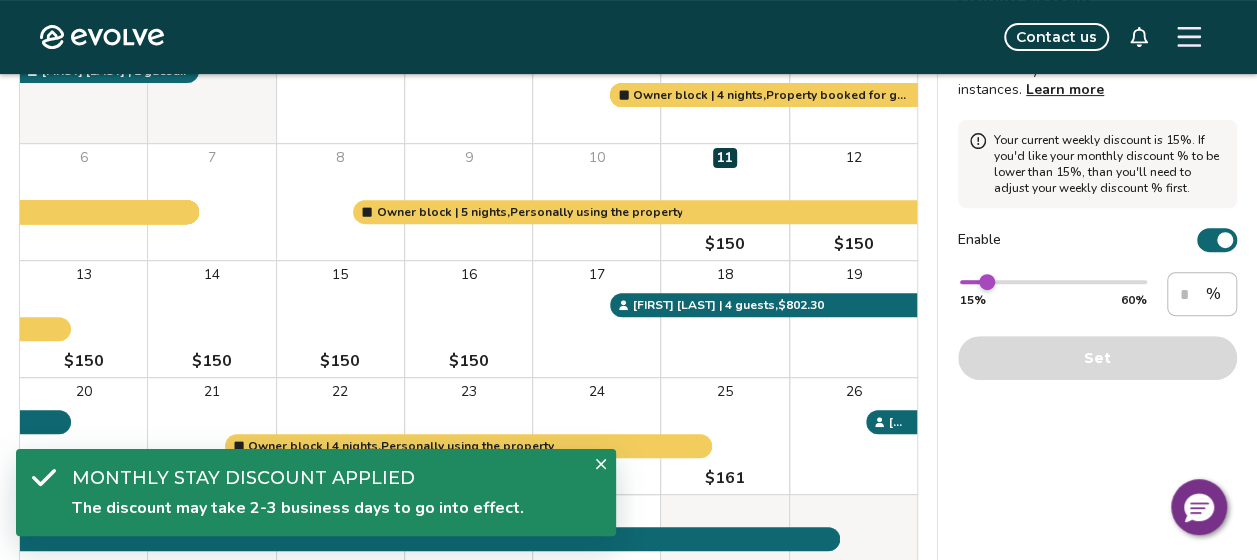 scroll, scrollTop: 282, scrollLeft: 0, axis: vertical 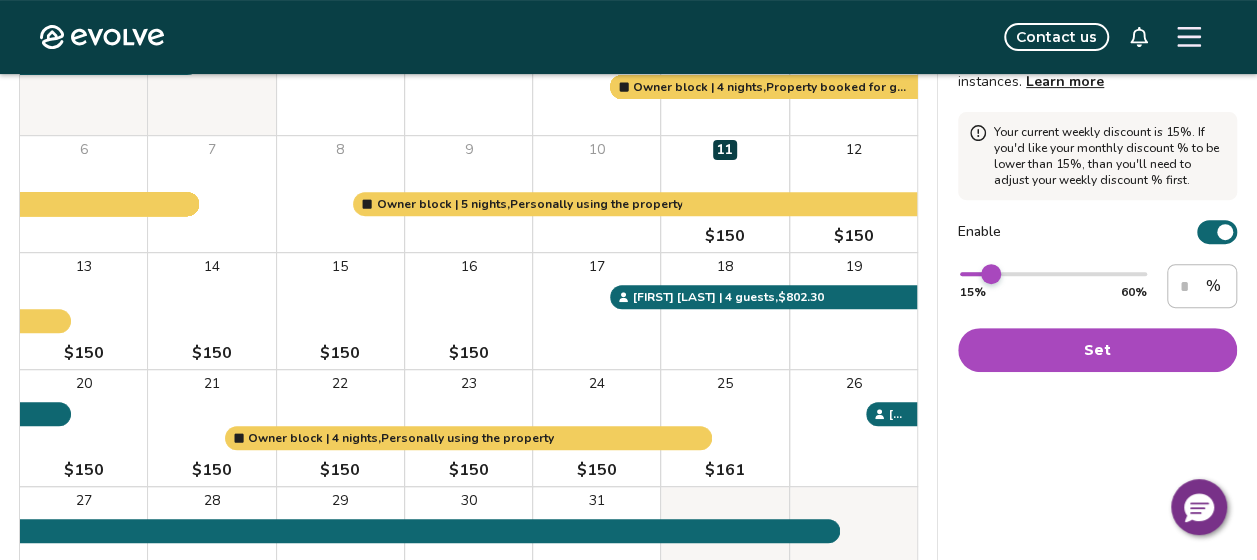 type on "**" 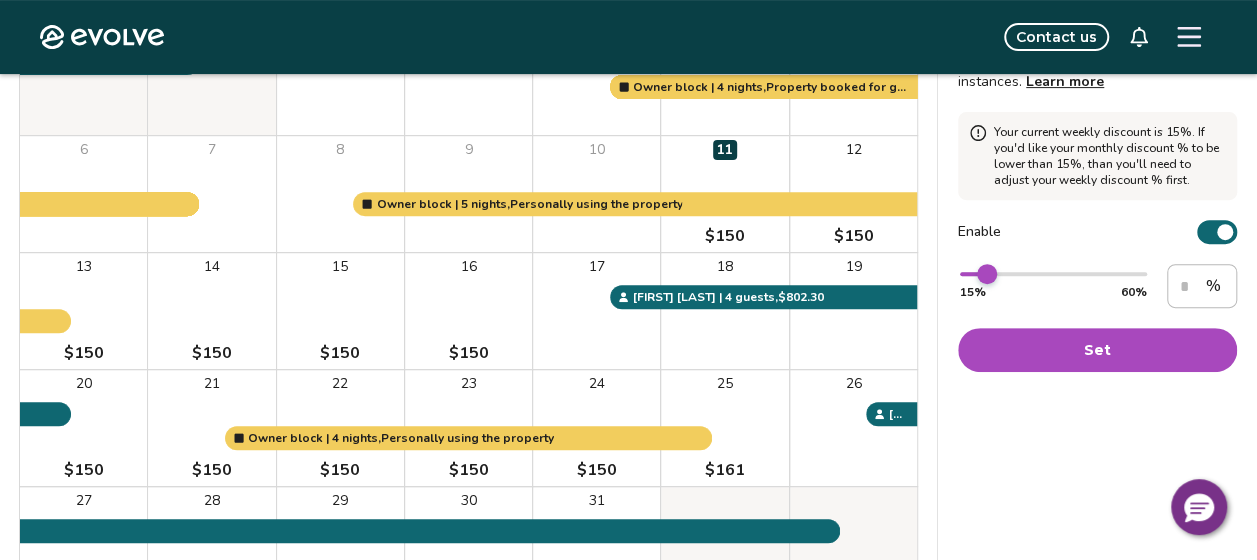 click at bounding box center (987, 274) 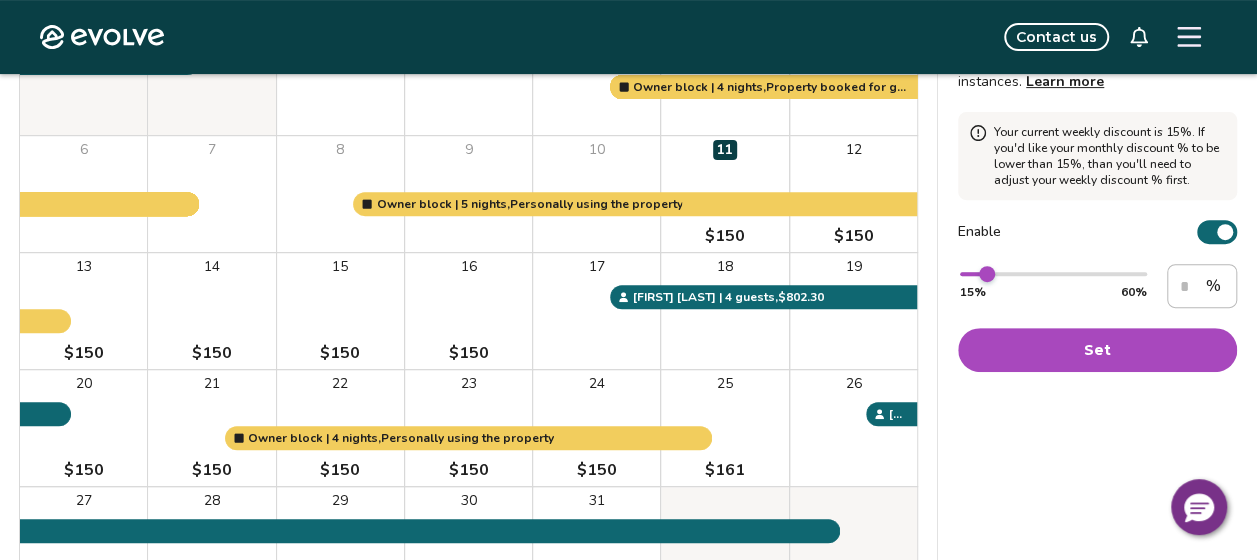 click on "Set" at bounding box center [1097, 350] 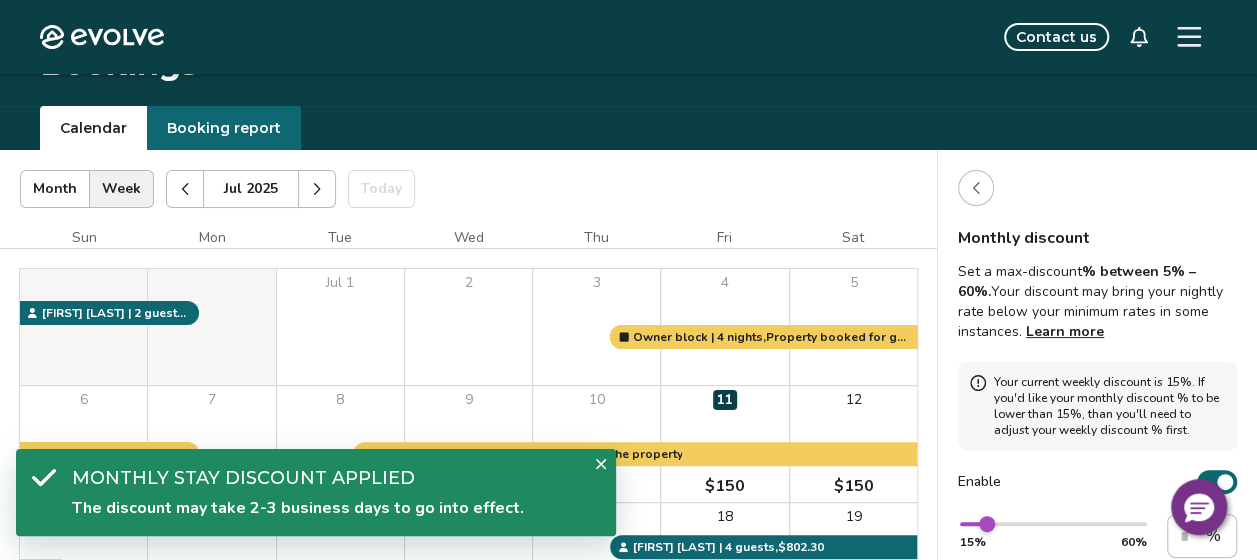 scroll, scrollTop: 0, scrollLeft: 0, axis: both 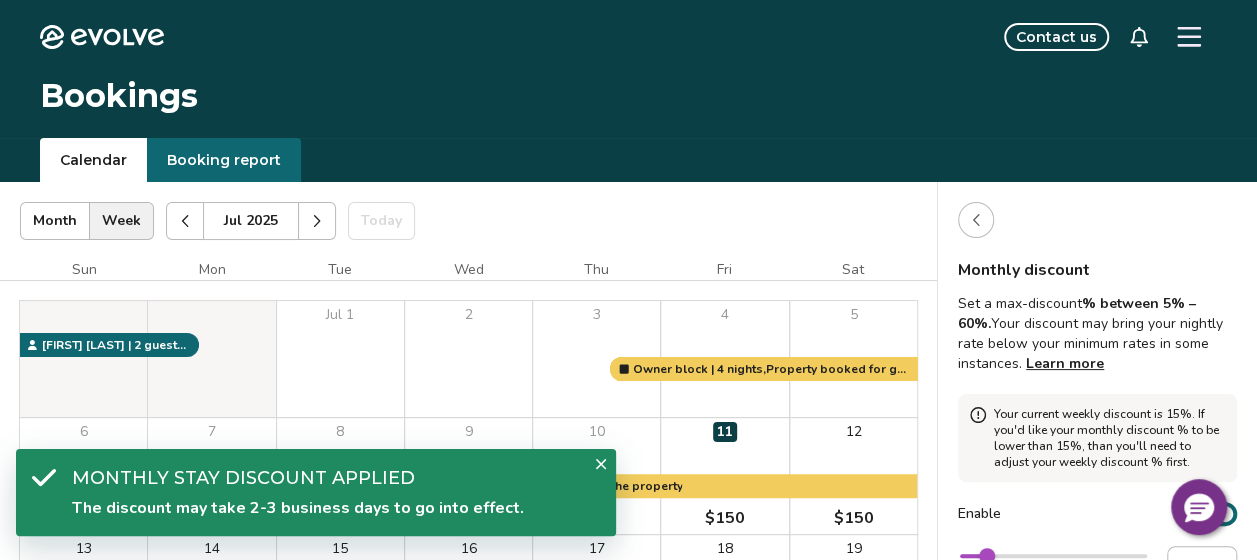 click 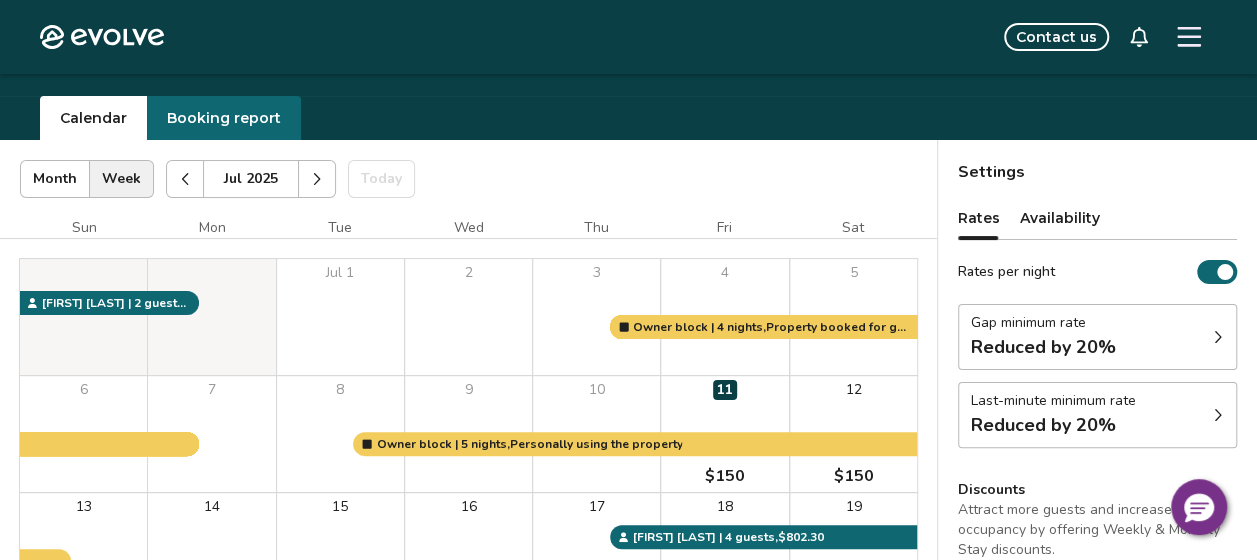 scroll, scrollTop: 18, scrollLeft: 0, axis: vertical 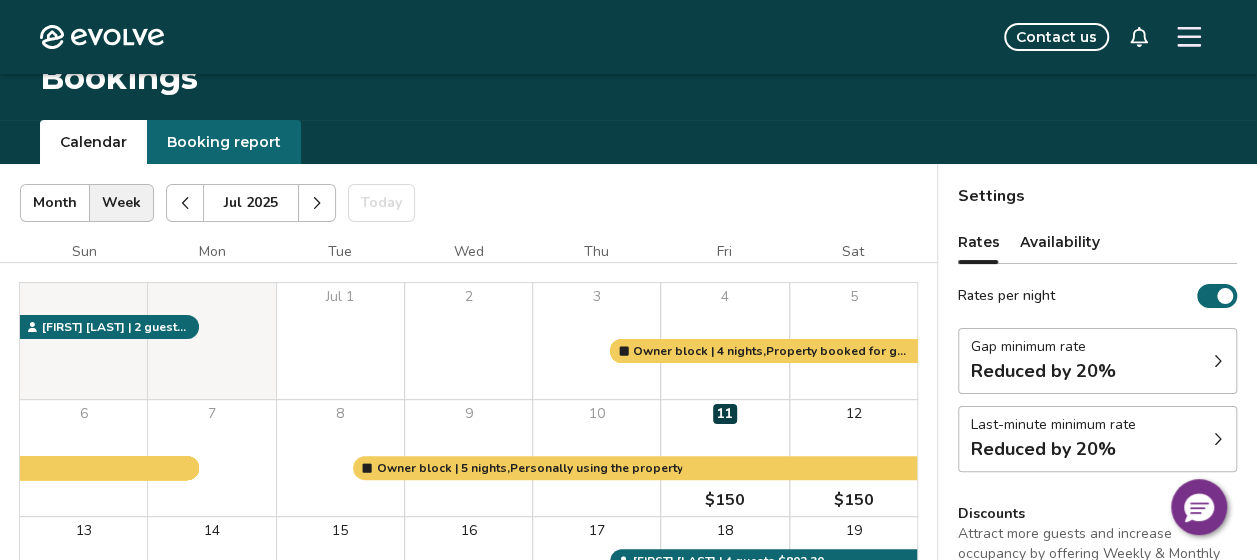 click on "Availability" at bounding box center (1060, 242) 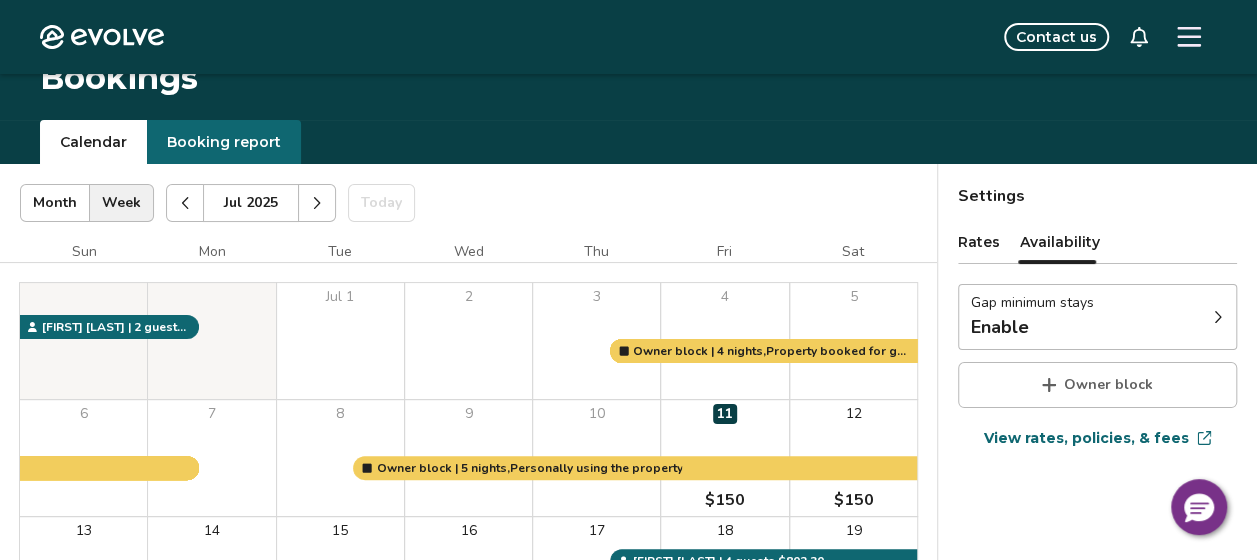 click 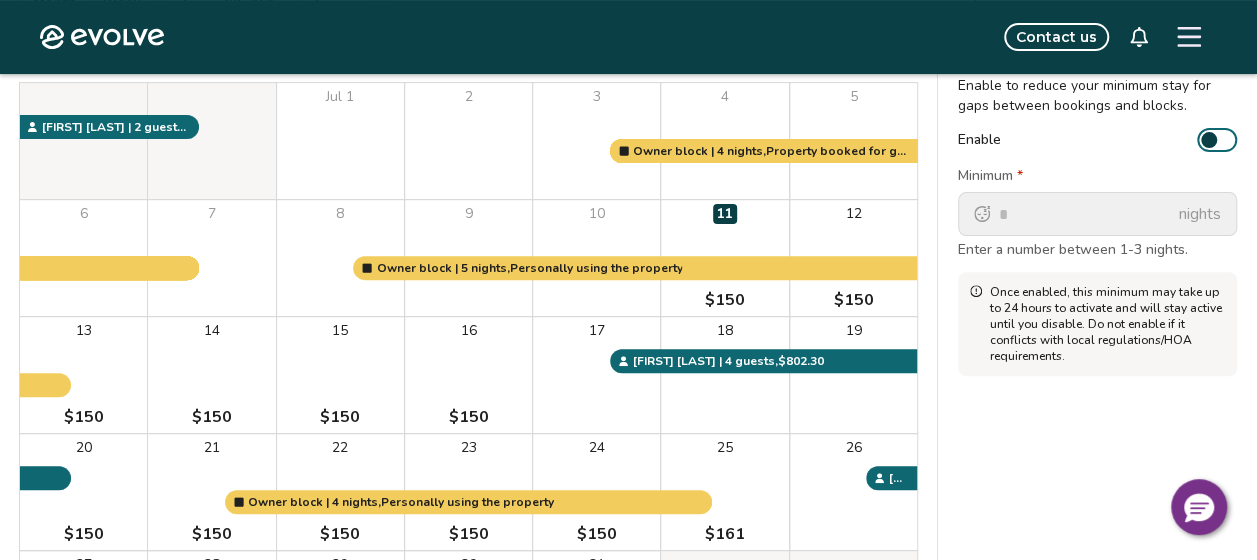 scroll, scrollTop: 228, scrollLeft: 0, axis: vertical 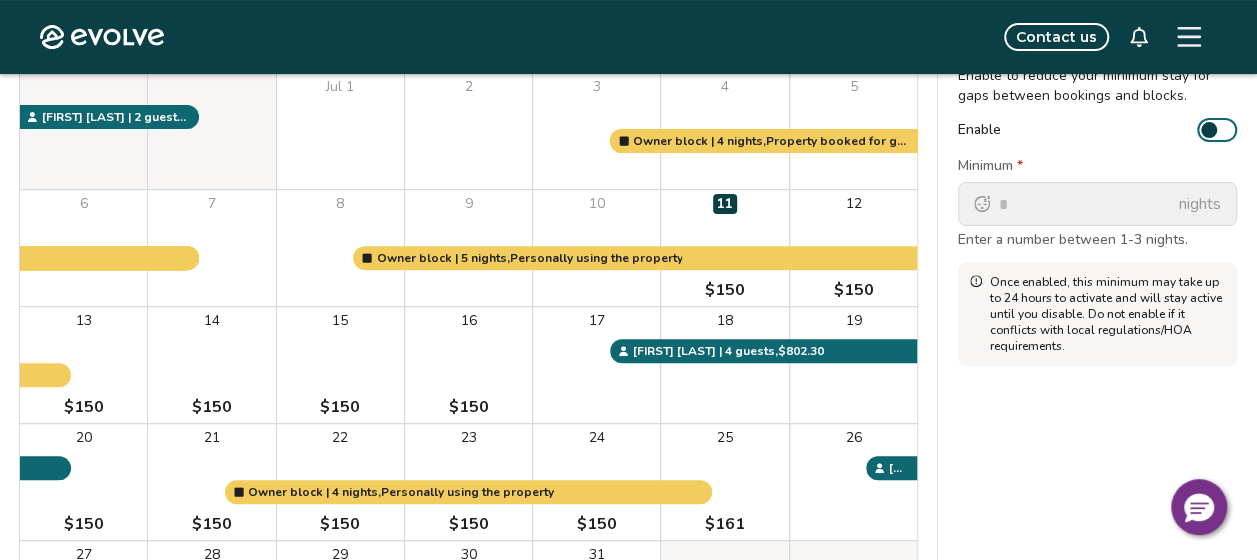 click 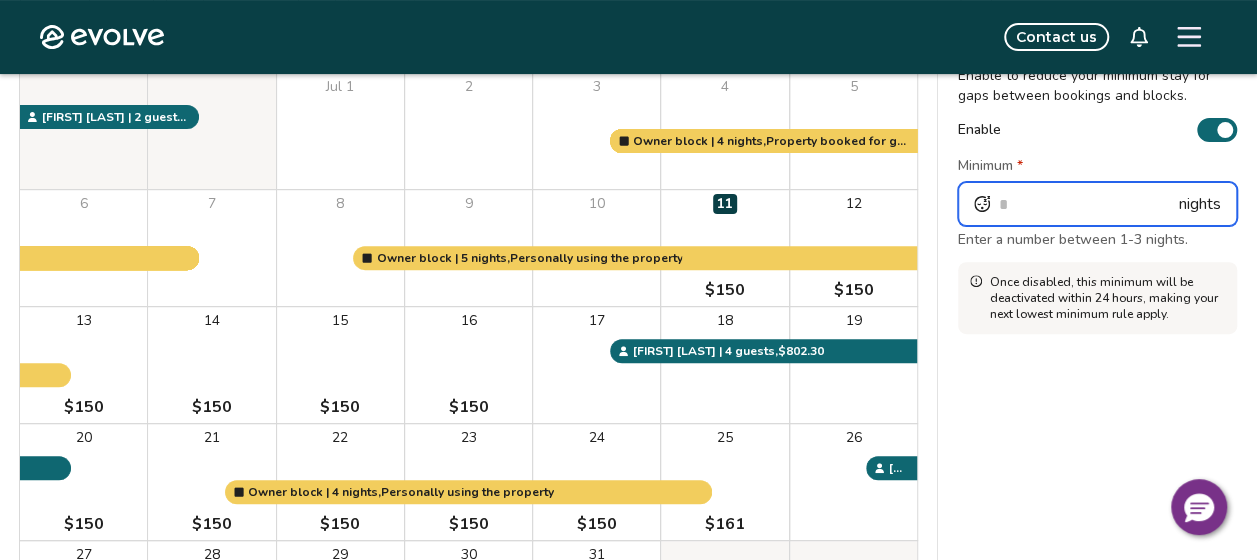 click on "*" at bounding box center [1097, 204] 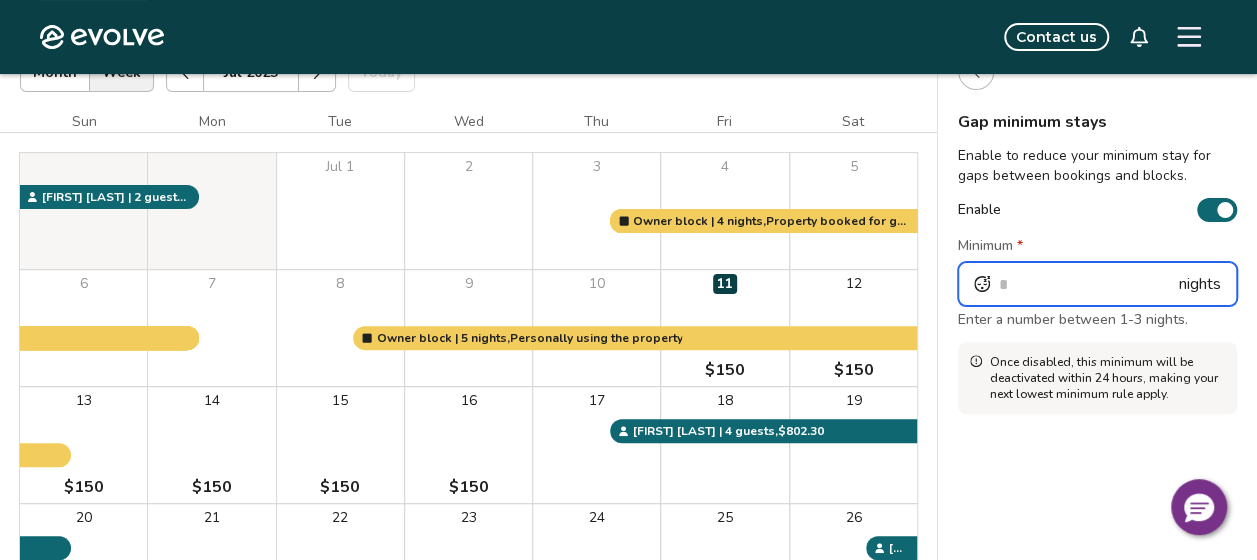 scroll, scrollTop: 150, scrollLeft: 0, axis: vertical 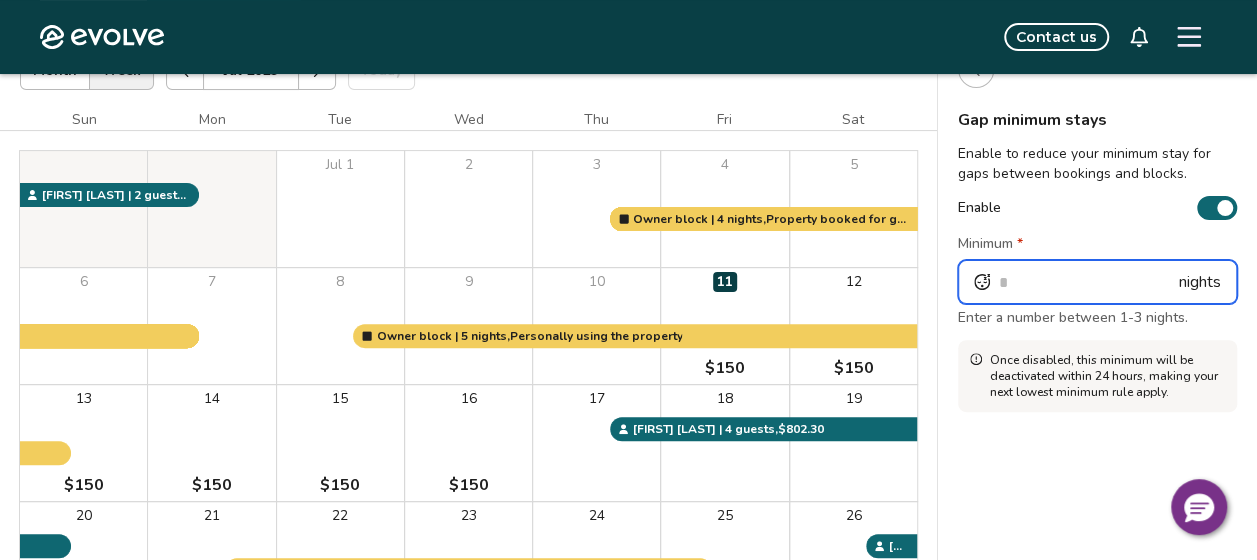 type on "*" 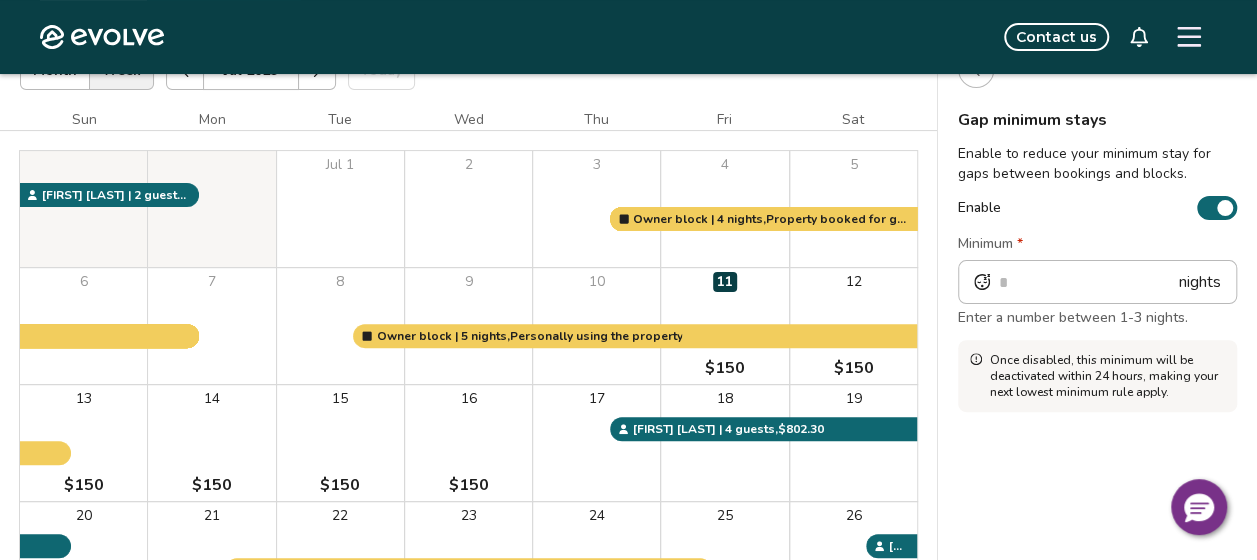 click on "Once disabled, this minimum will be deactivated within 24 hours, making your next lowest minimum rule apply." at bounding box center [1107, 376] 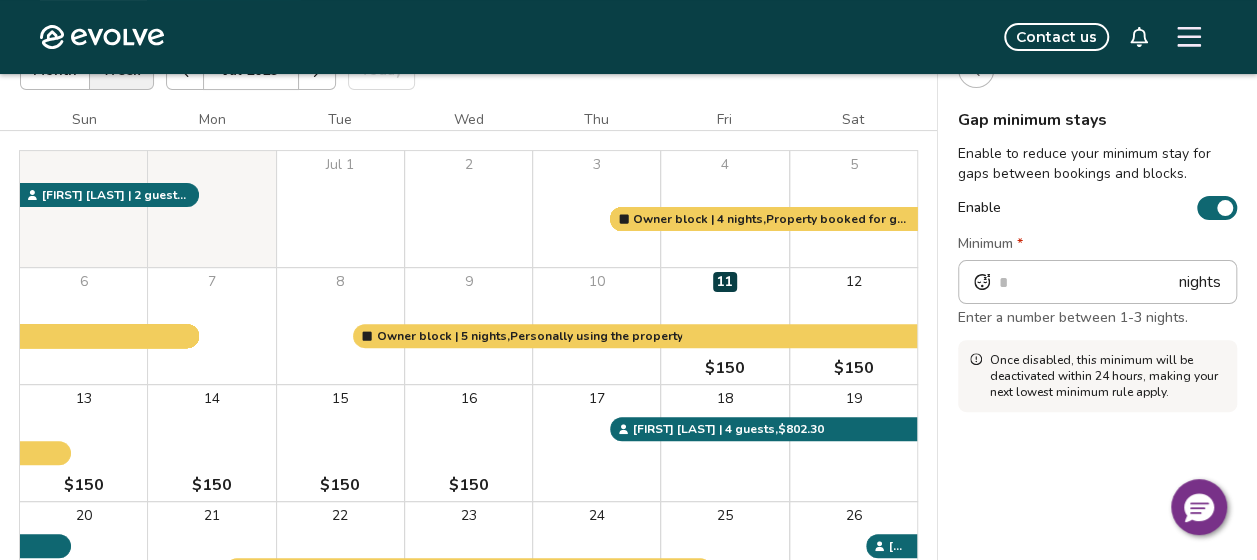 scroll, scrollTop: 8, scrollLeft: 0, axis: vertical 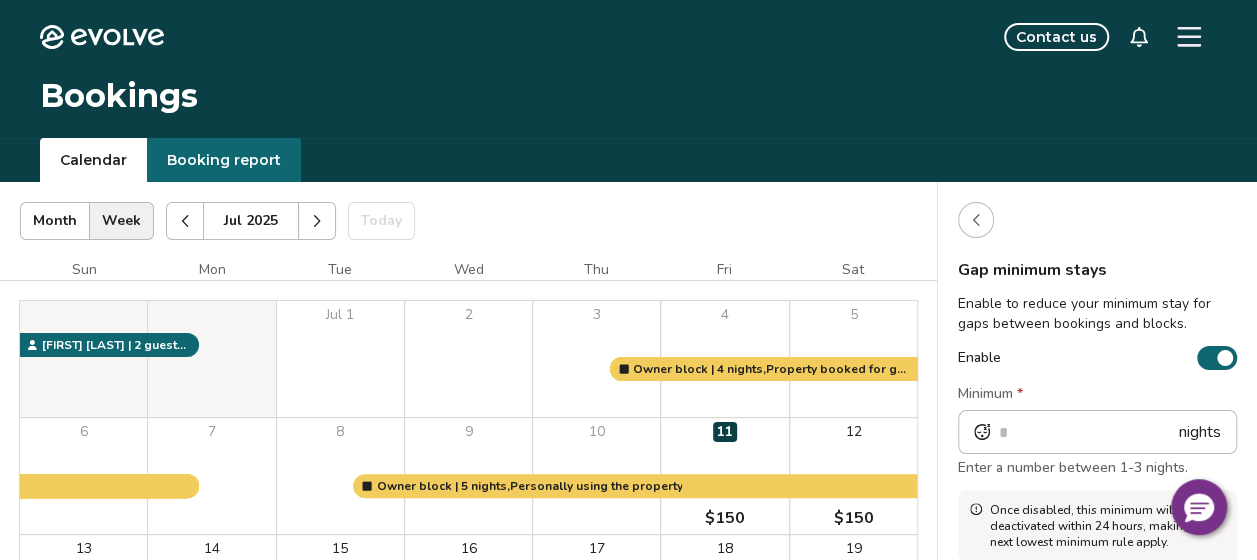click at bounding box center [976, 220] 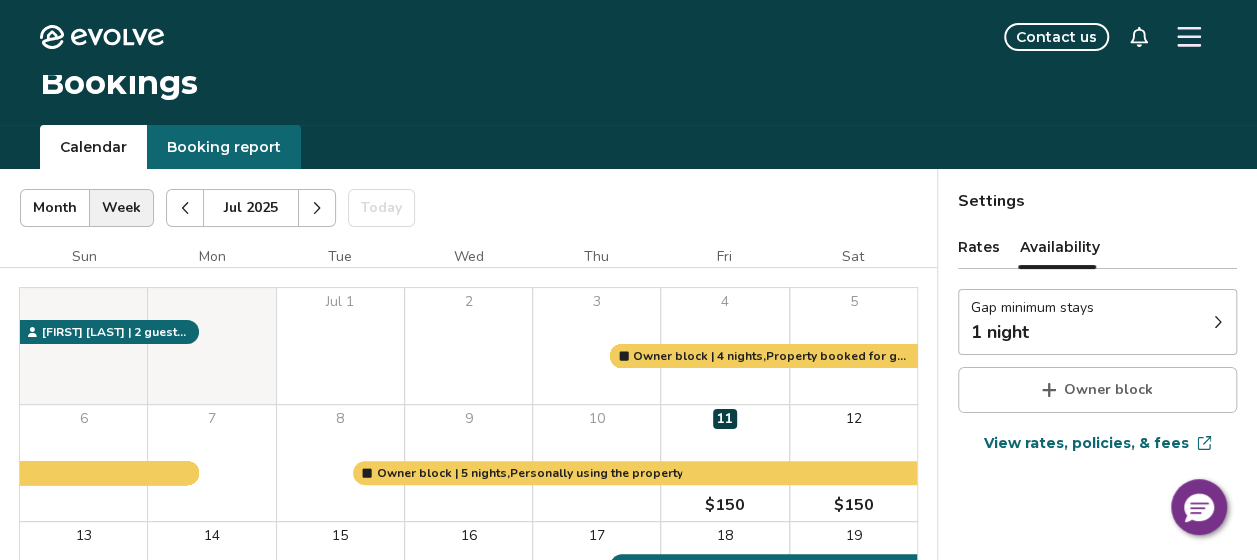 scroll, scrollTop: 17, scrollLeft: 0, axis: vertical 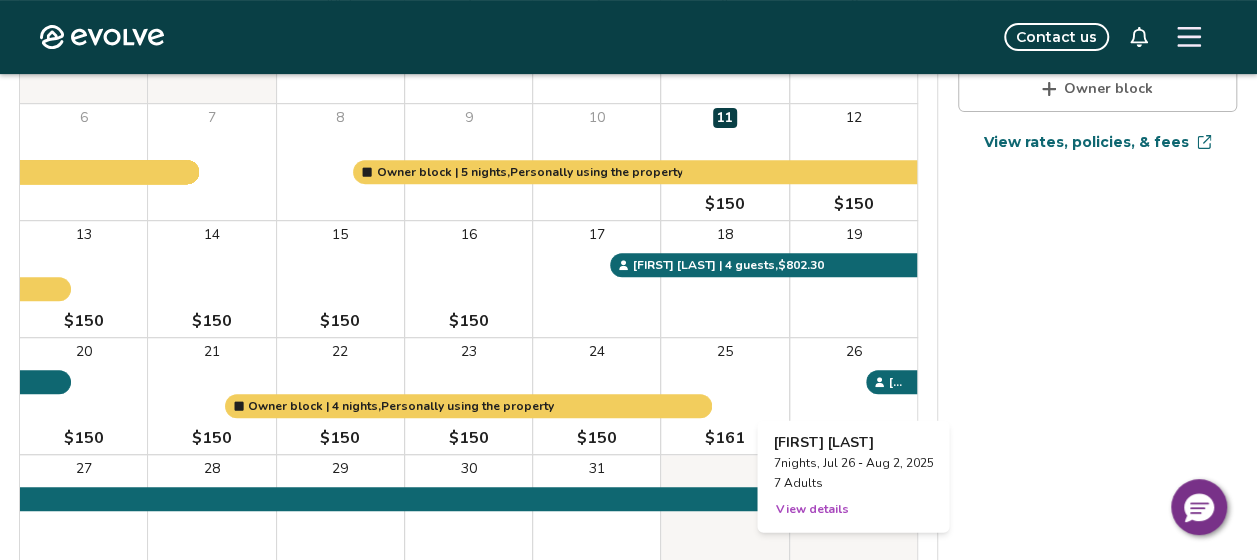 click on "26" at bounding box center (853, 396) 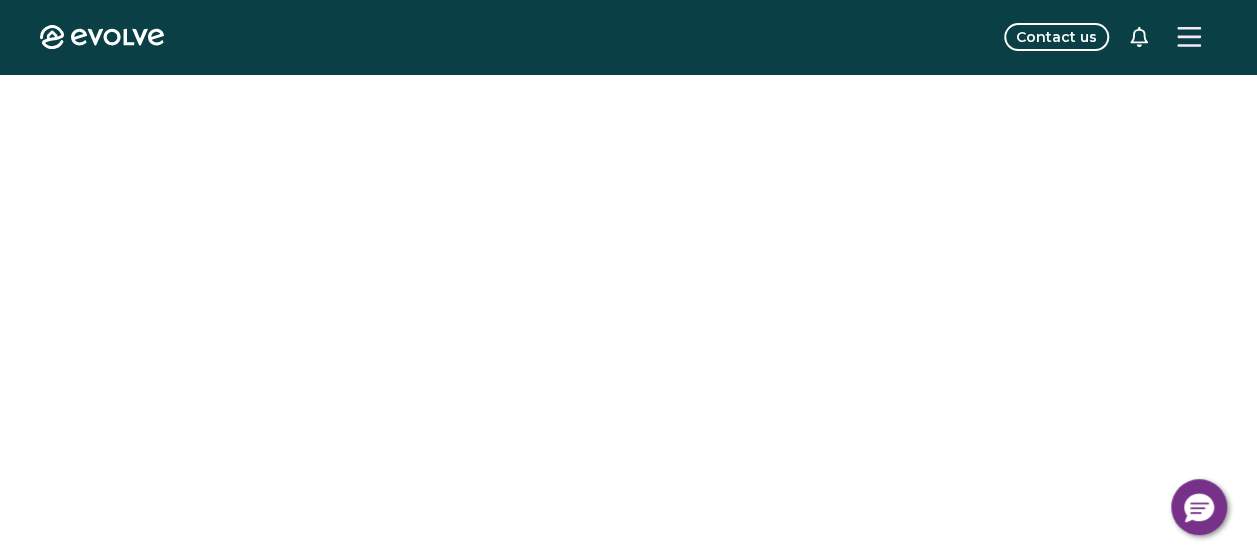 scroll, scrollTop: 0, scrollLeft: 0, axis: both 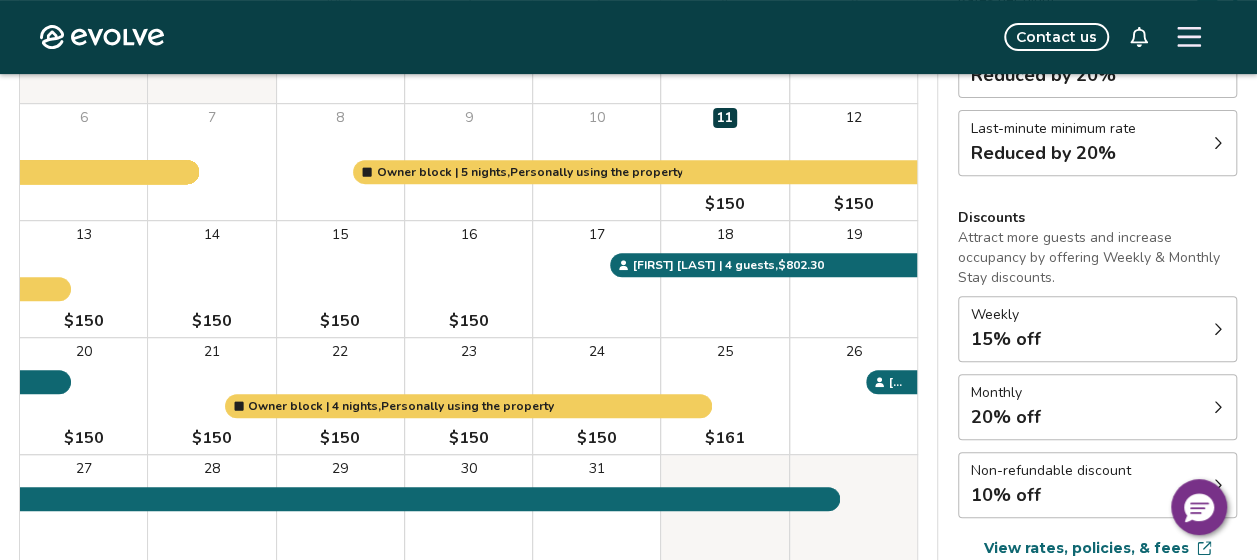 click on "Contact us" at bounding box center [702, 37] 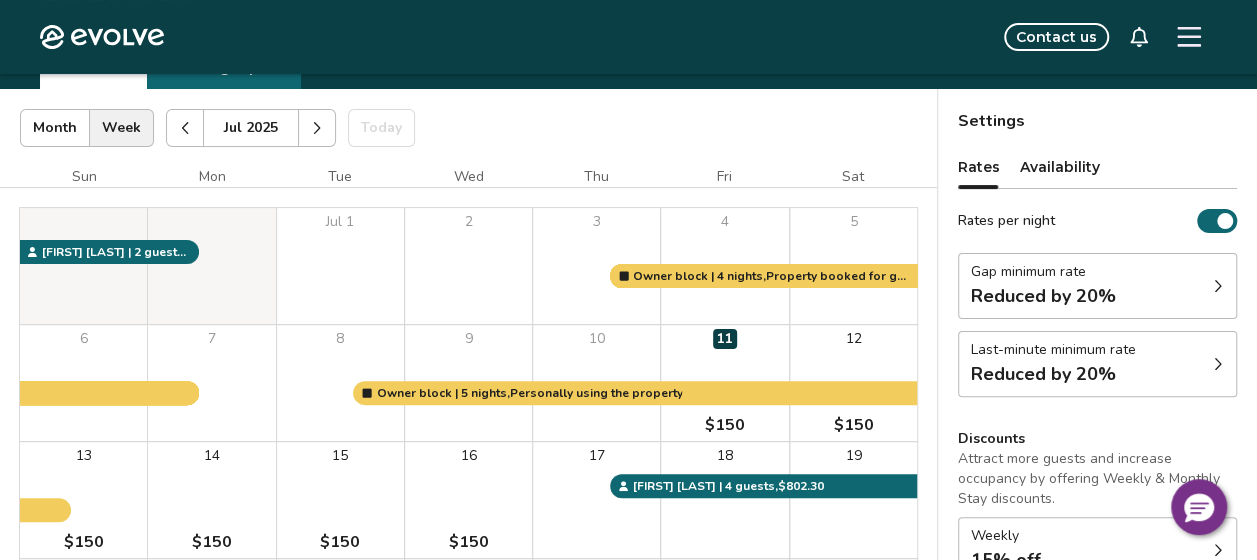 scroll, scrollTop: 70, scrollLeft: 0, axis: vertical 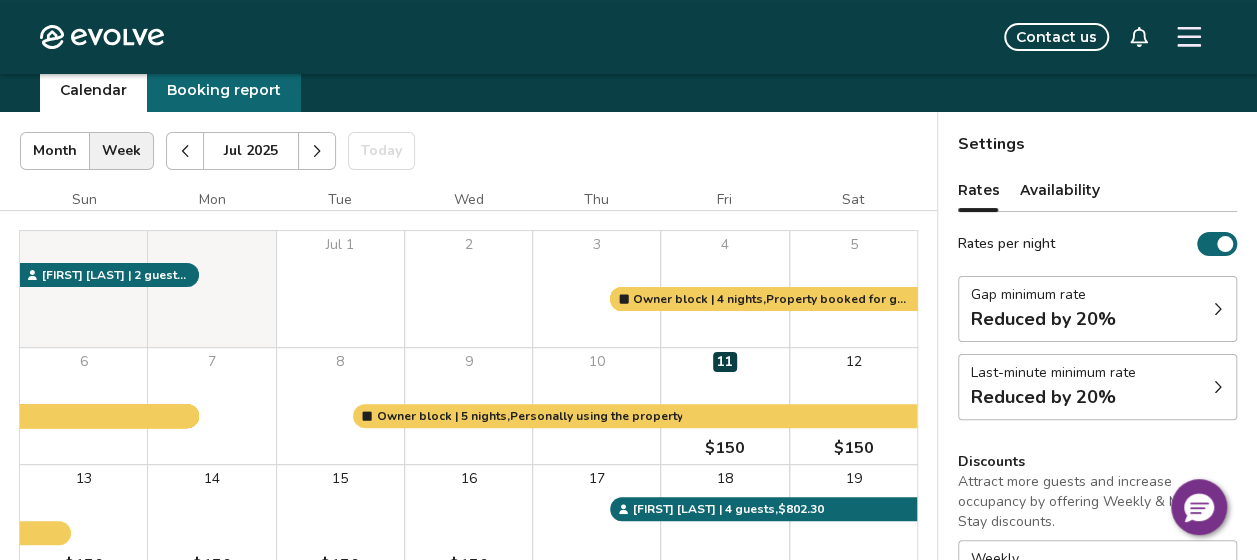 click at bounding box center (317, 151) 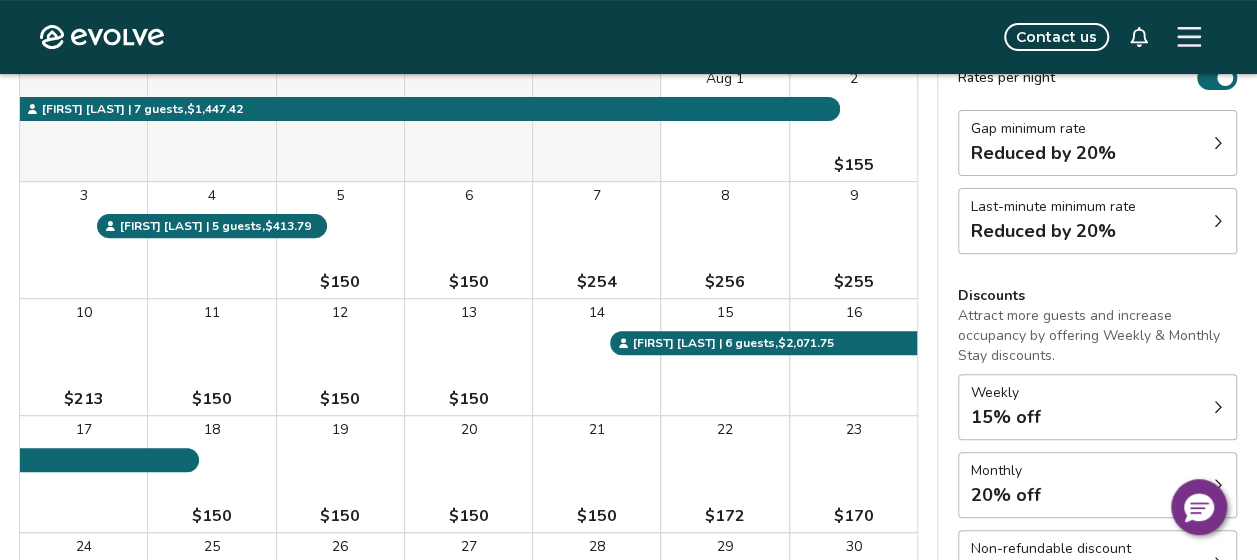 scroll, scrollTop: 238, scrollLeft: 0, axis: vertical 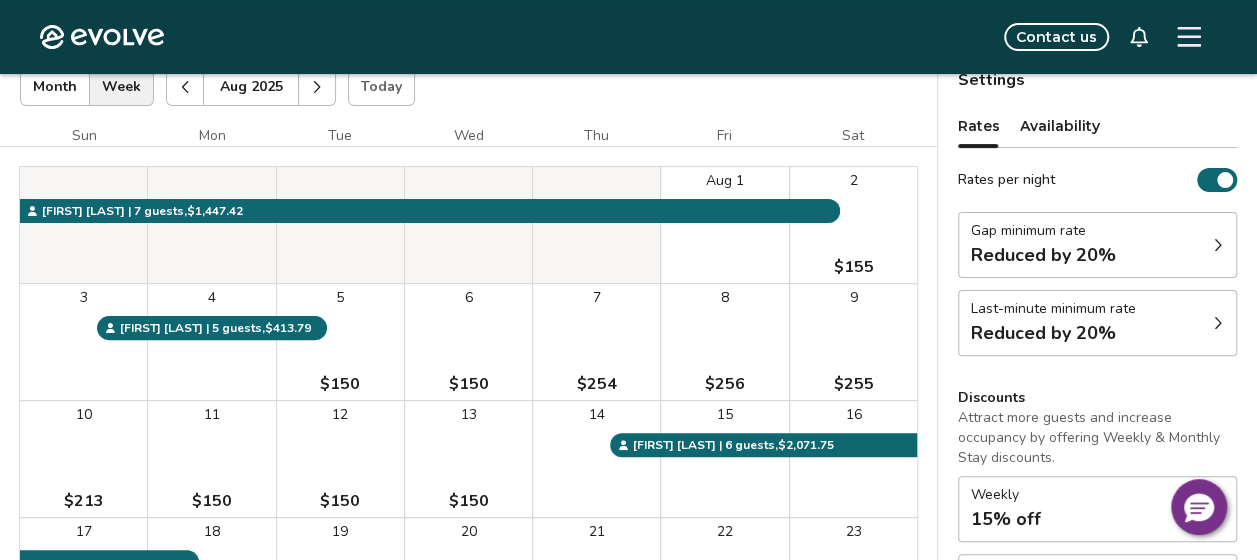 click on "Availability" at bounding box center [1060, 126] 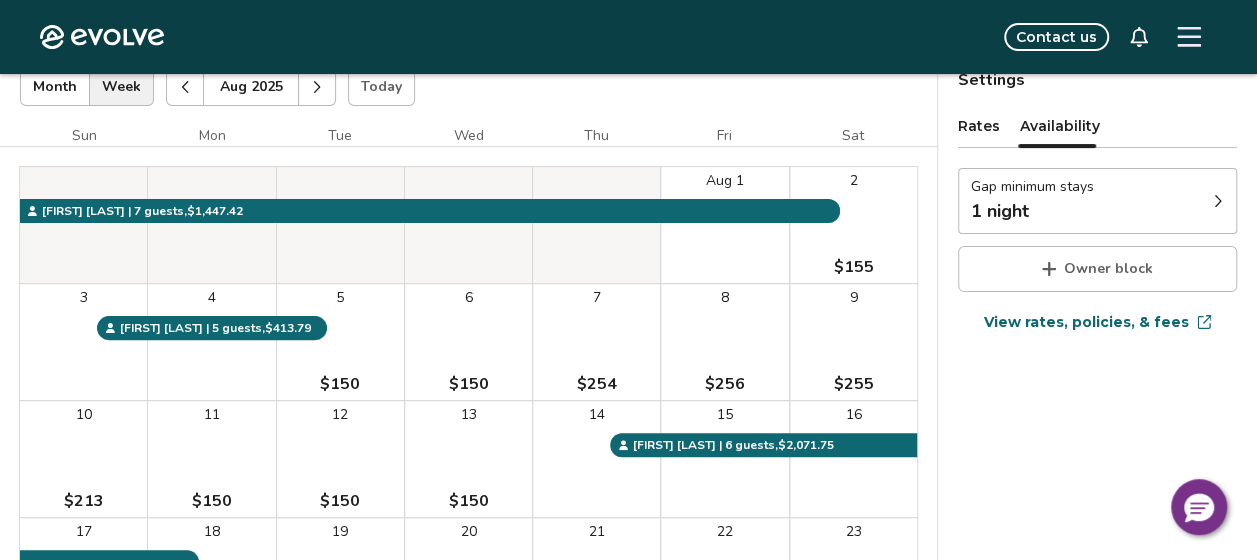 click on "View rates, policies, & fees" at bounding box center (1086, 322) 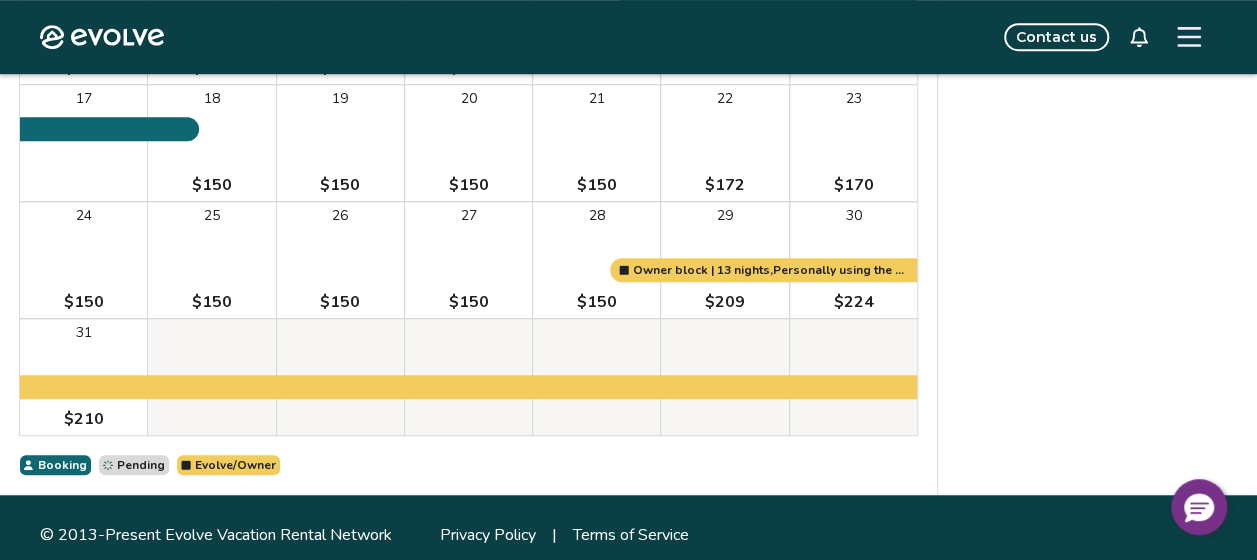 scroll, scrollTop: 565, scrollLeft: 0, axis: vertical 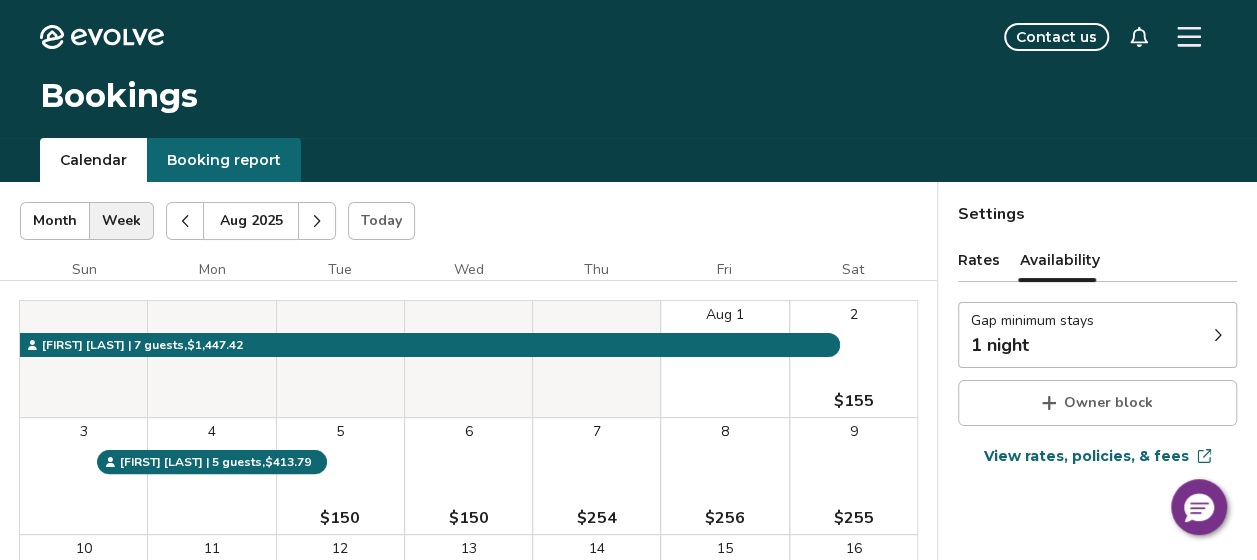click at bounding box center [317, 221] 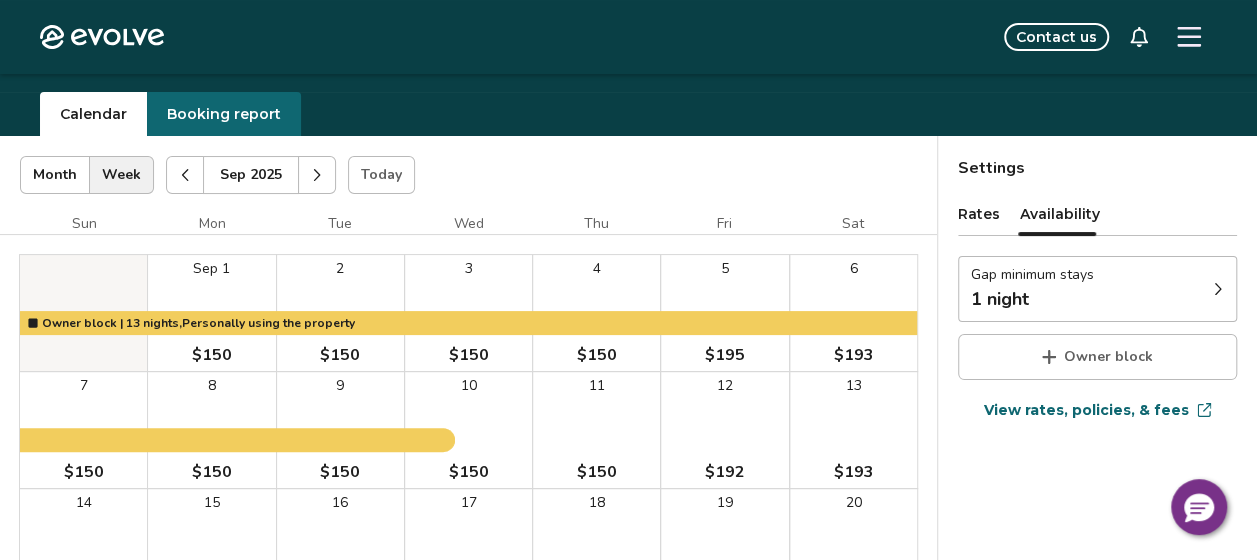 scroll, scrollTop: 45, scrollLeft: 0, axis: vertical 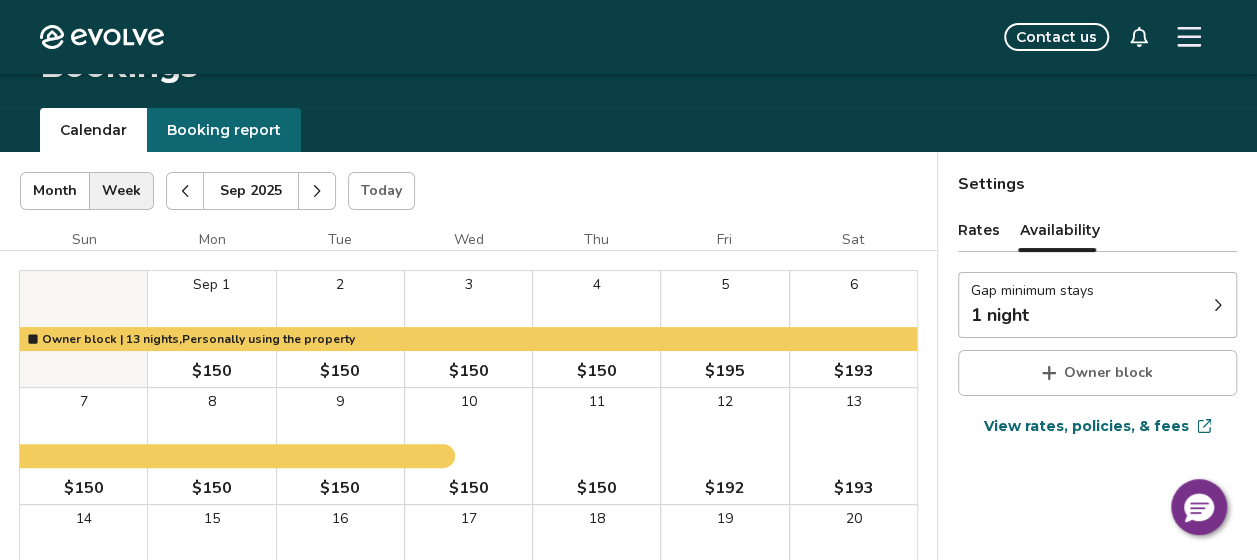 click at bounding box center [317, 191] 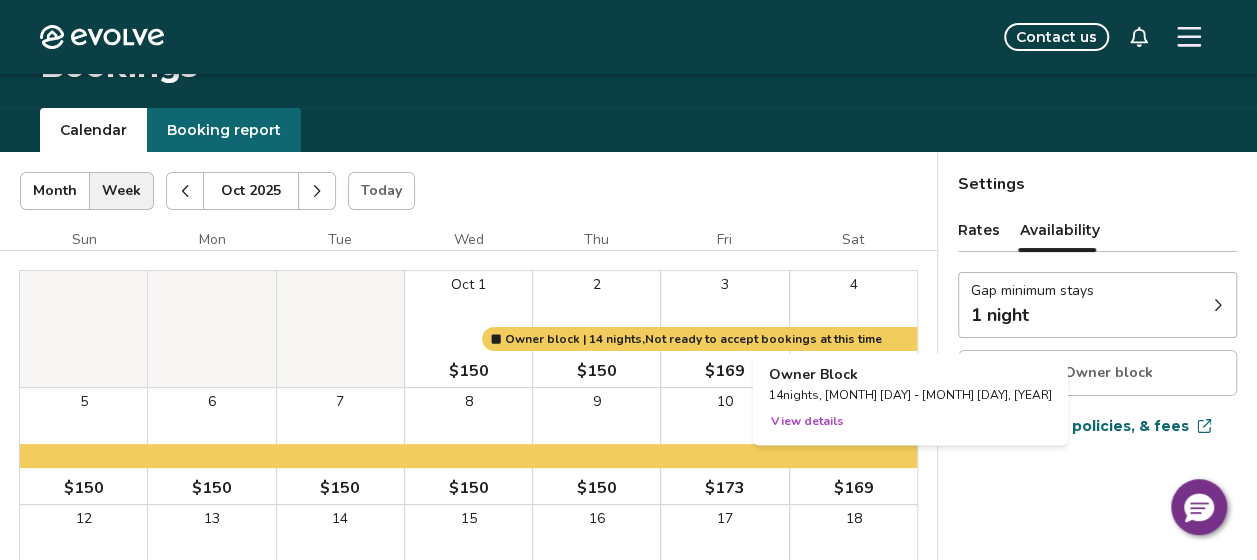 click at bounding box center (853, 329) 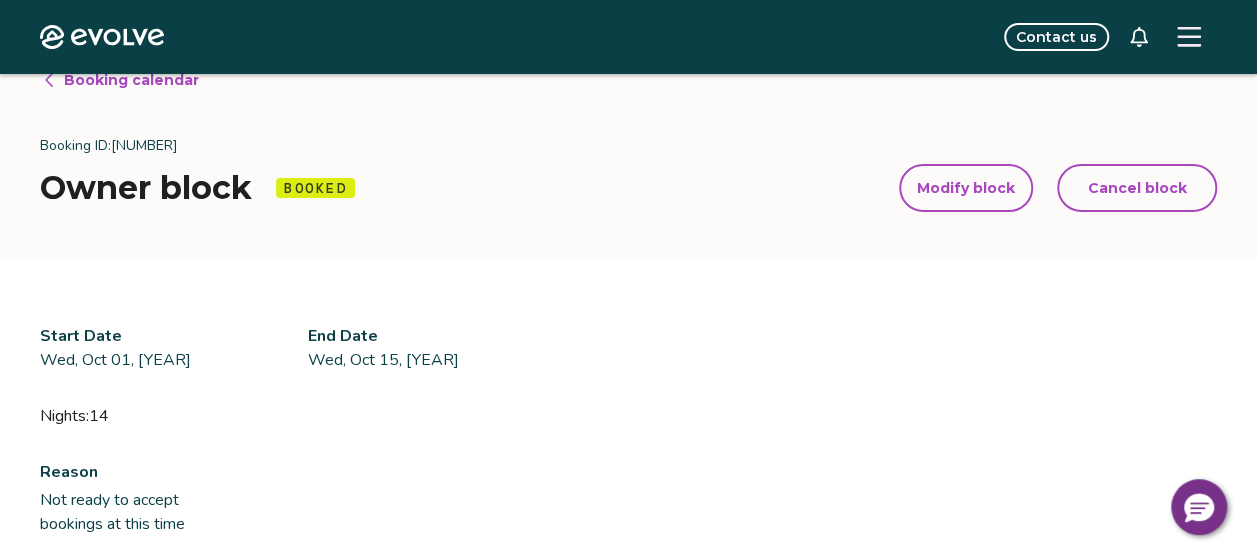 click on "Cancel block" at bounding box center (1137, 188) 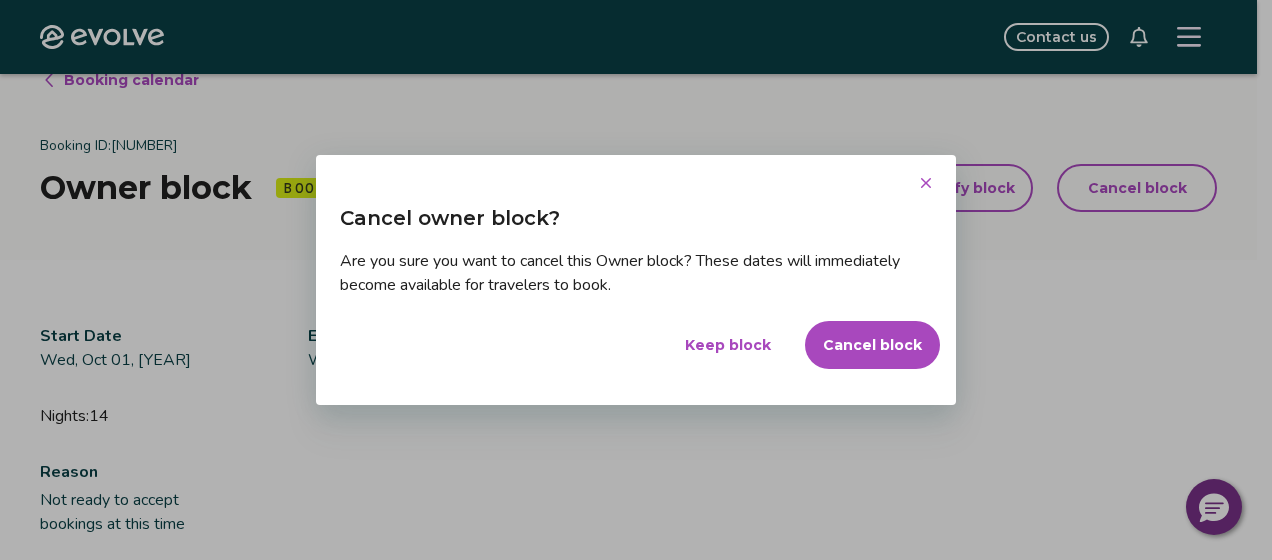 drag, startPoint x: 870, startPoint y: 358, endPoint x: 820, endPoint y: 332, distance: 56.35601 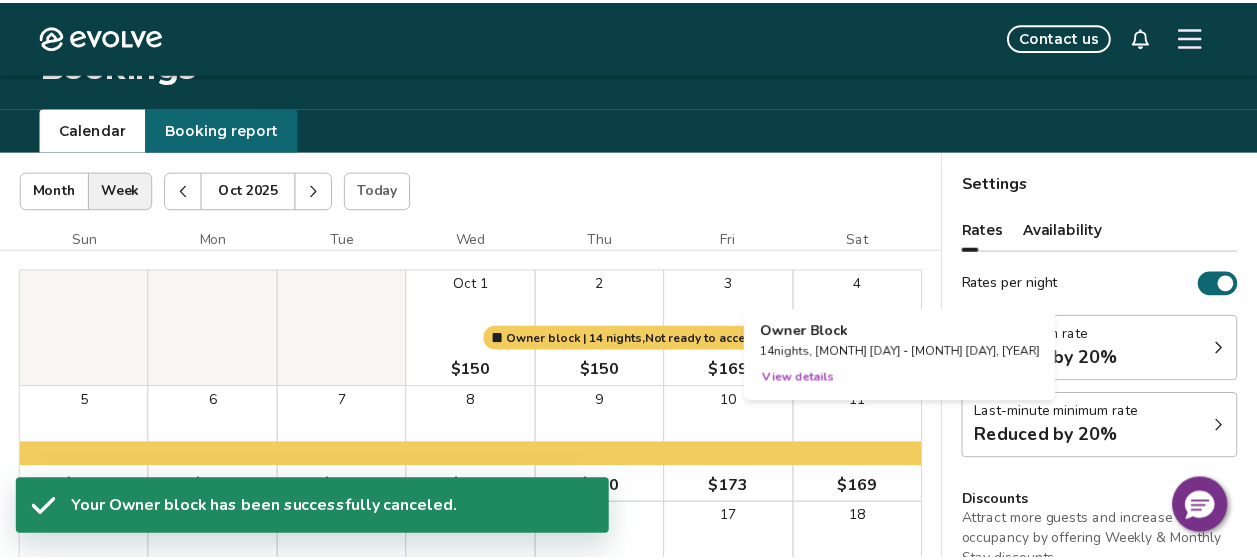 scroll, scrollTop: 74, scrollLeft: 0, axis: vertical 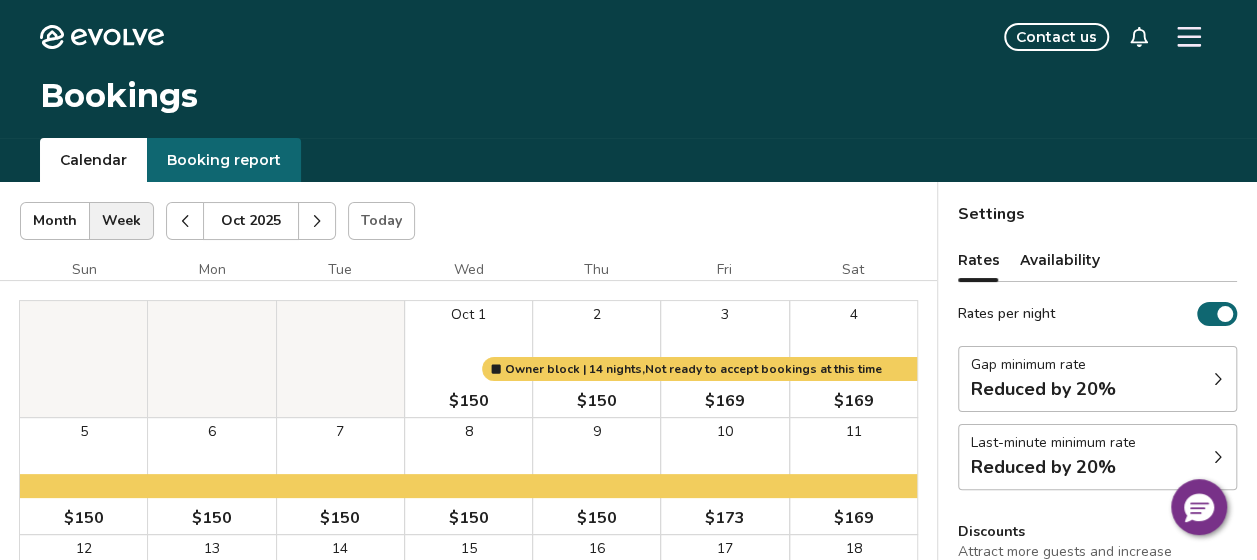 click 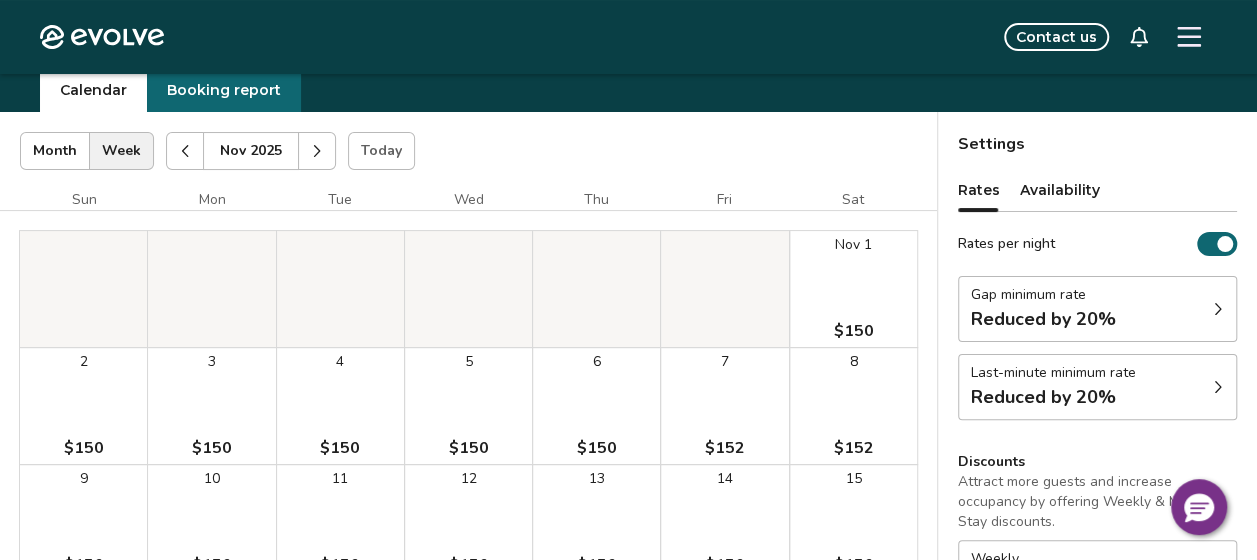 scroll, scrollTop: 0, scrollLeft: 0, axis: both 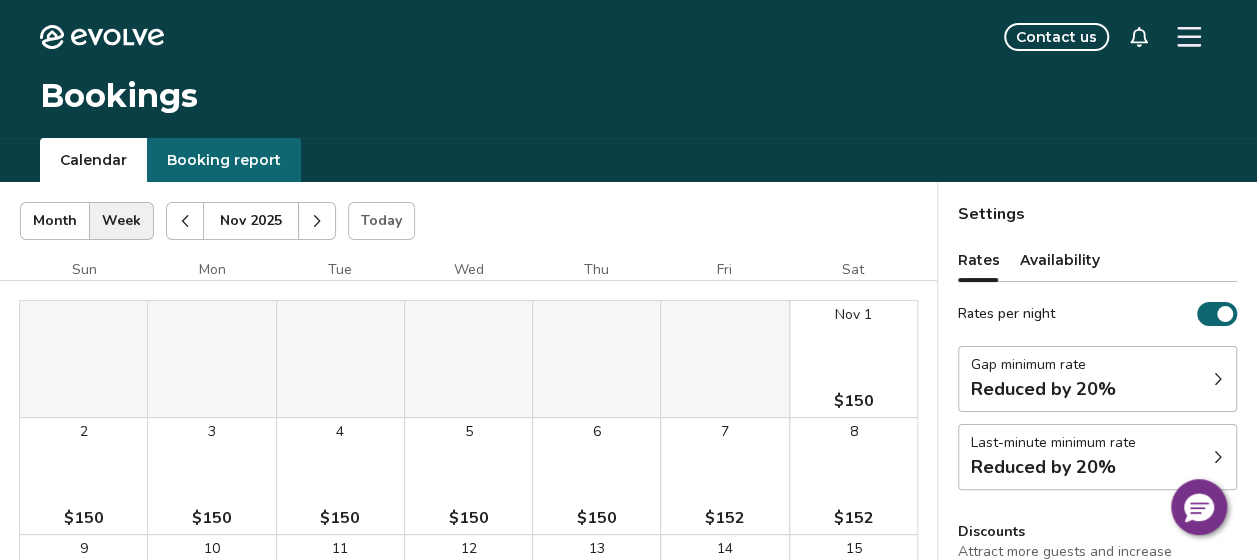 click at bounding box center (317, 221) 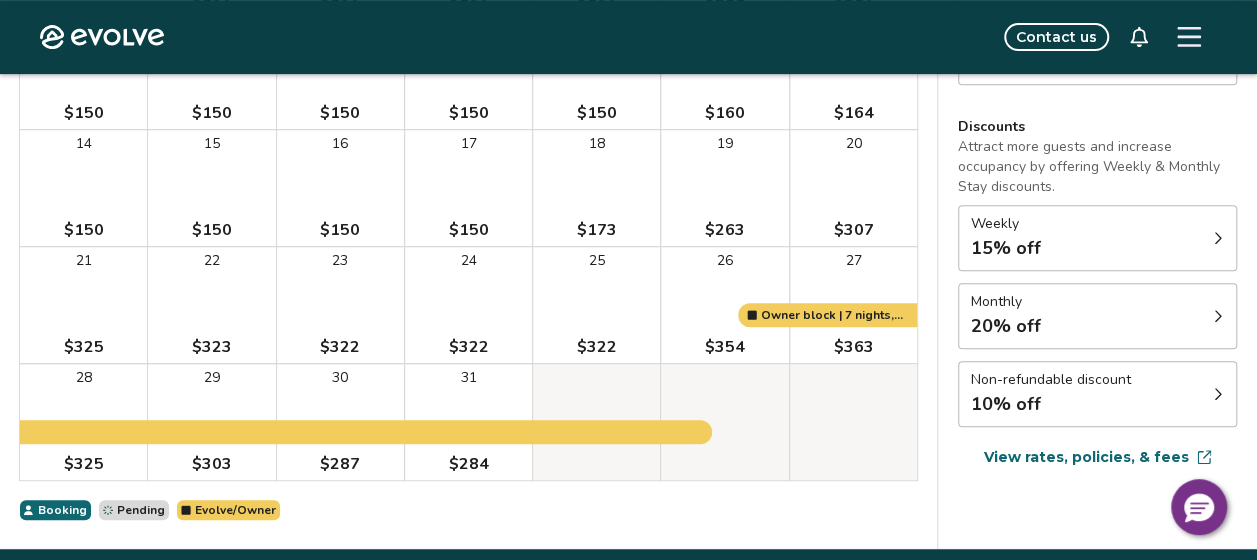 scroll, scrollTop: 408, scrollLeft: 0, axis: vertical 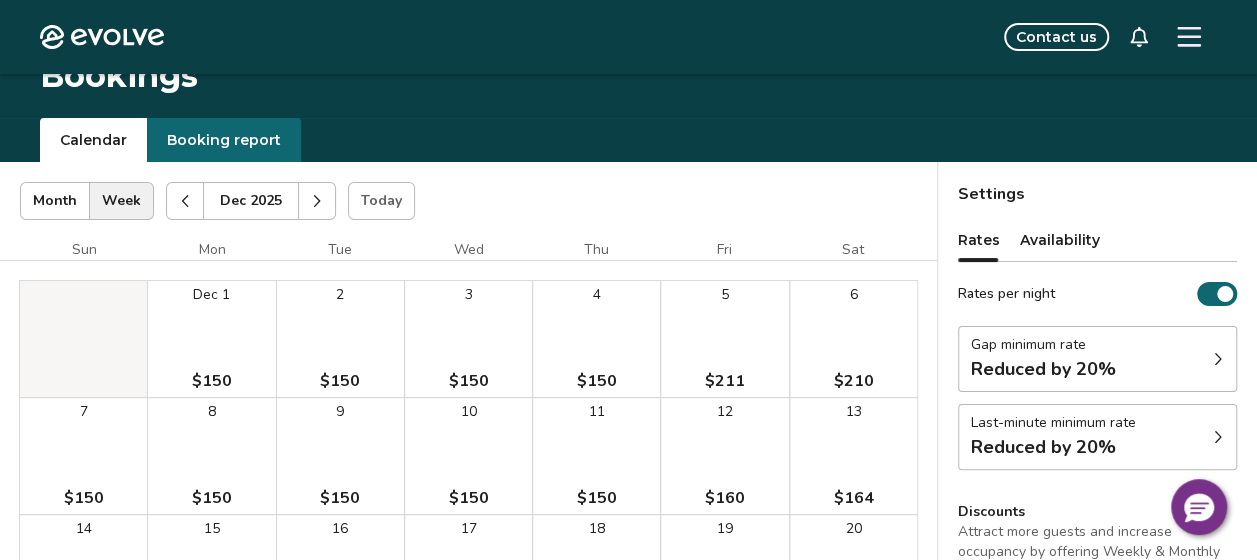 click 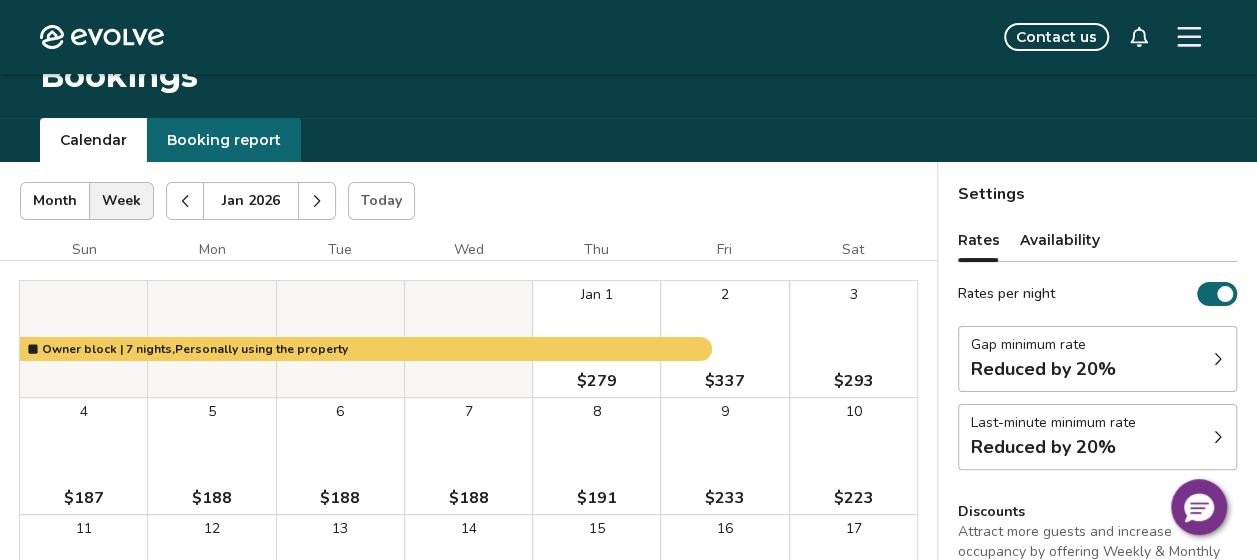 click at bounding box center [317, 201] 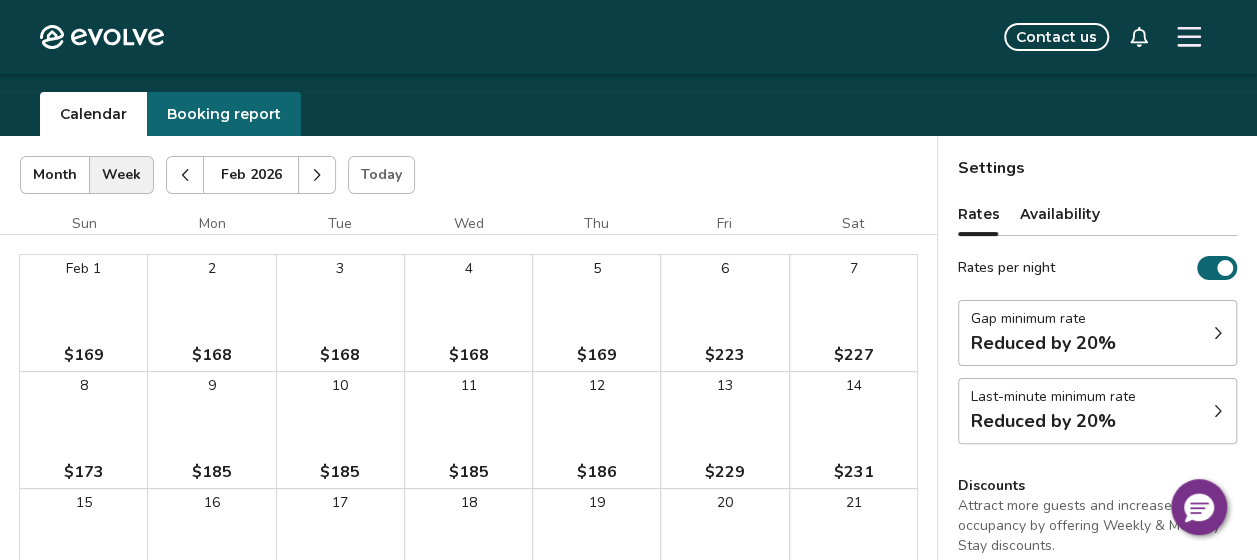 scroll, scrollTop: 0, scrollLeft: 0, axis: both 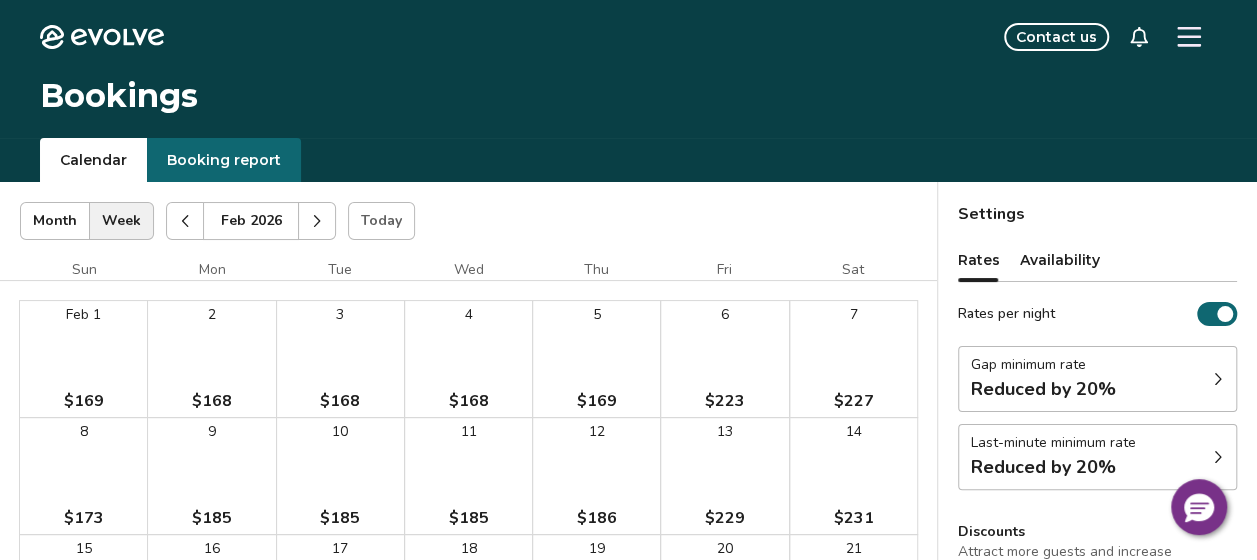 click 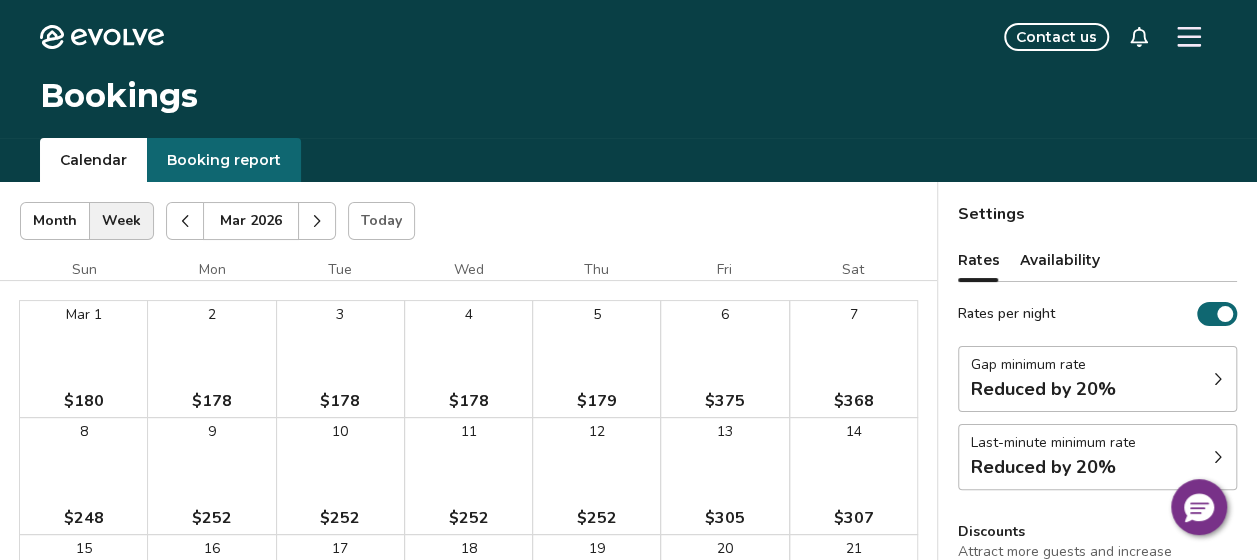 click 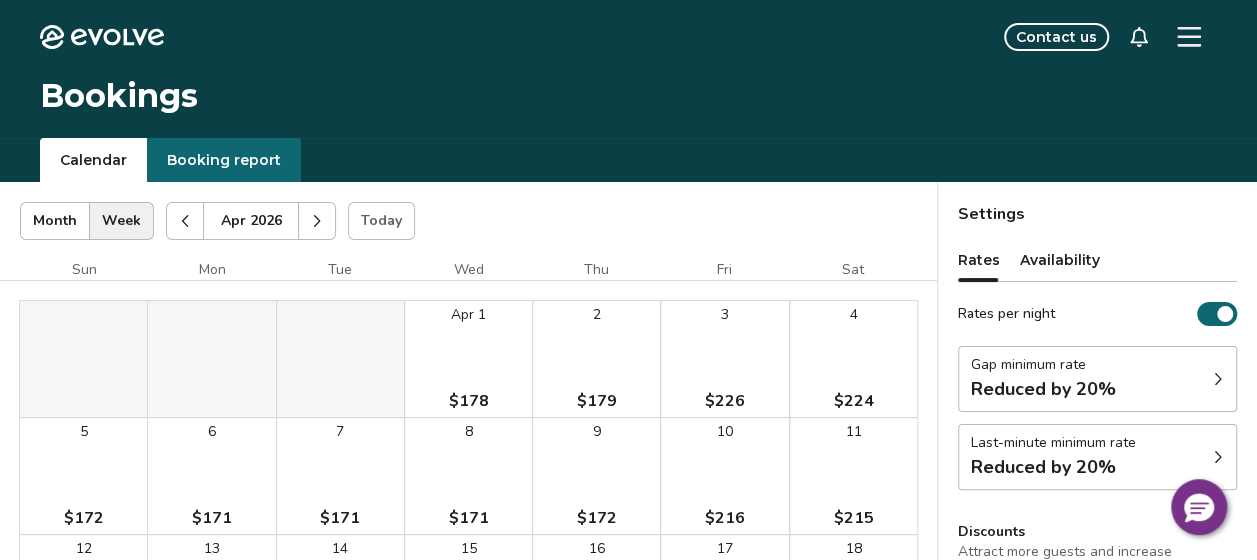 click 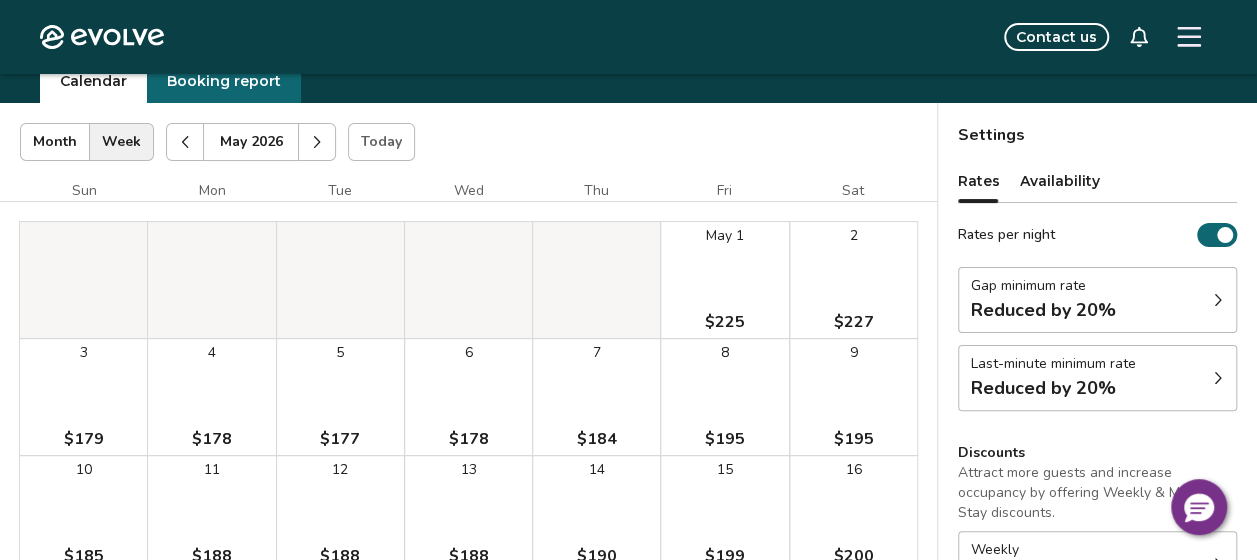 scroll, scrollTop: 68, scrollLeft: 0, axis: vertical 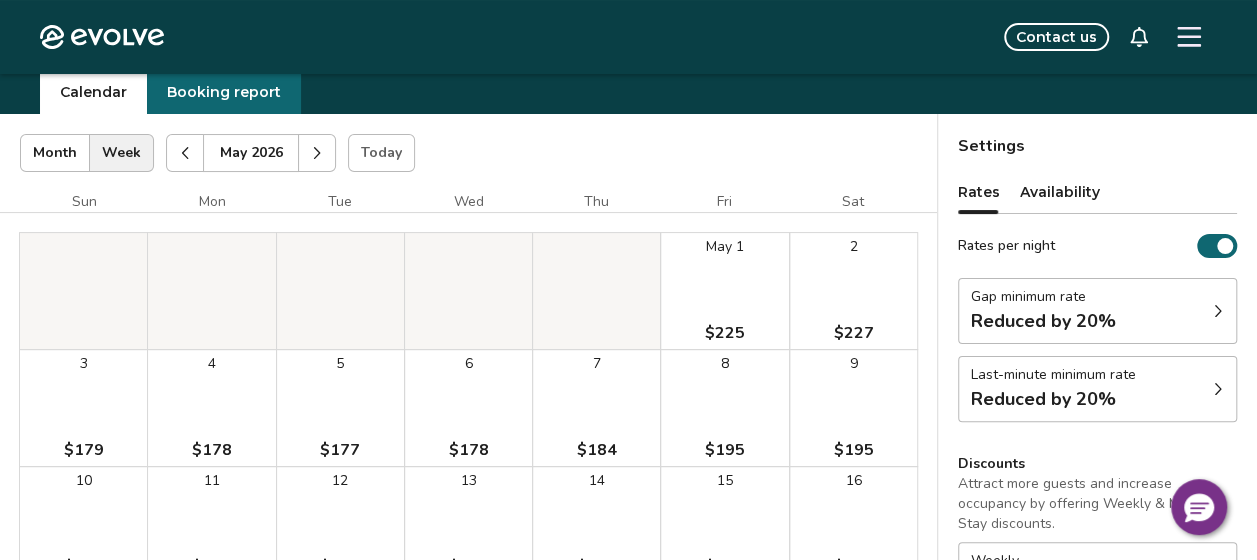 click 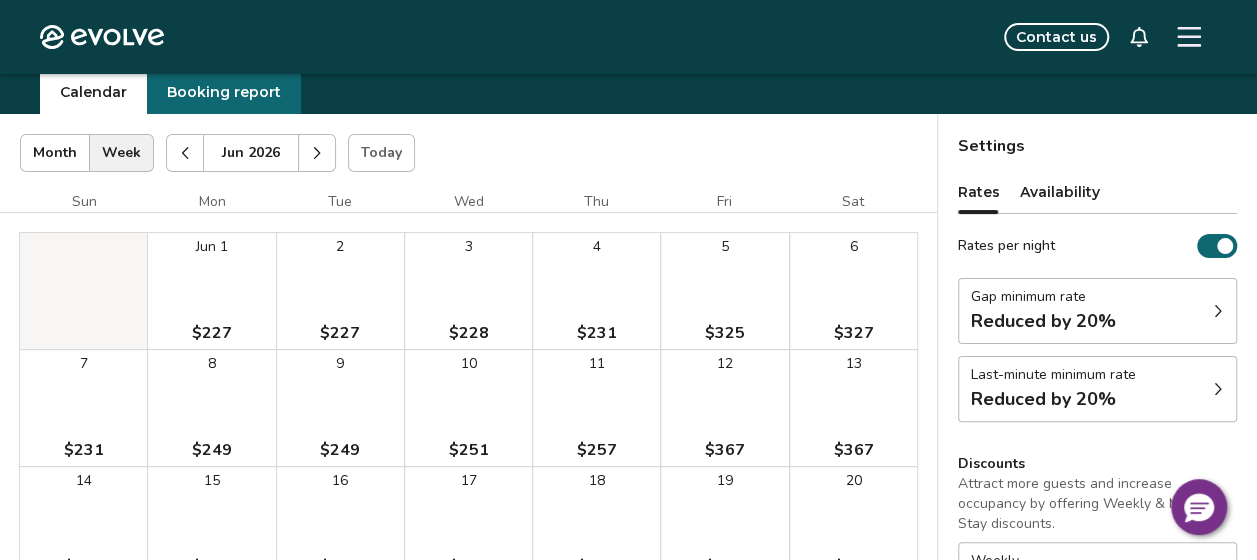 click 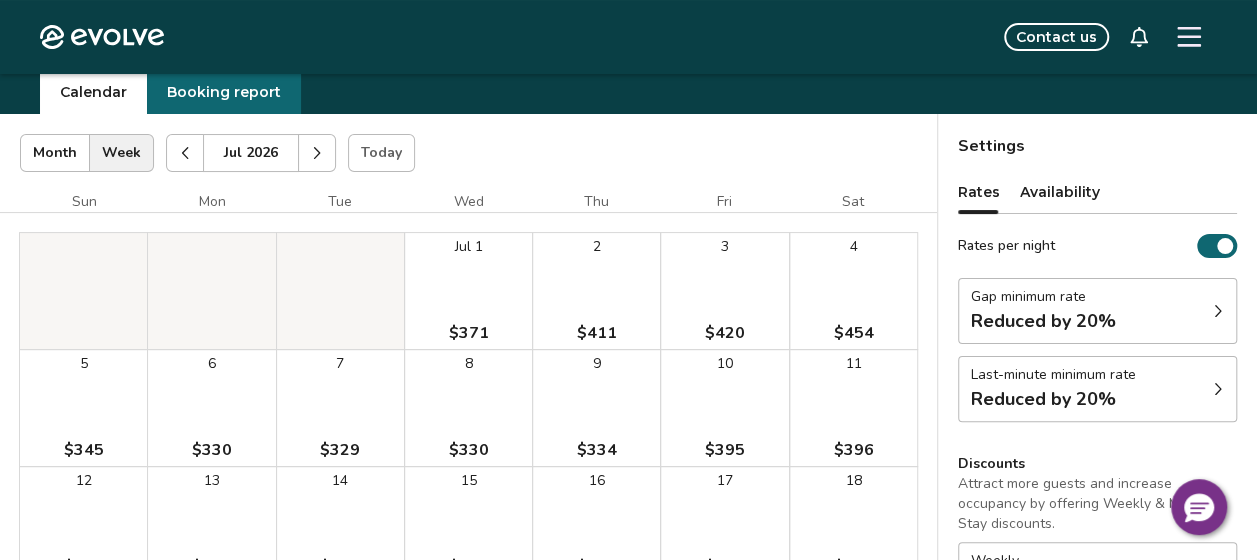 click 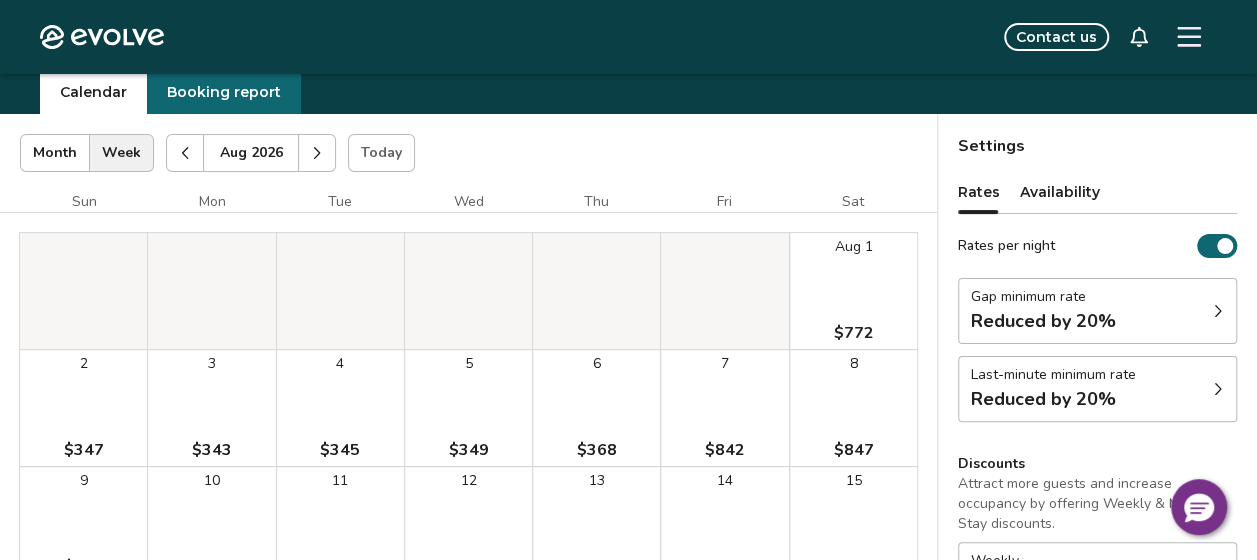 click 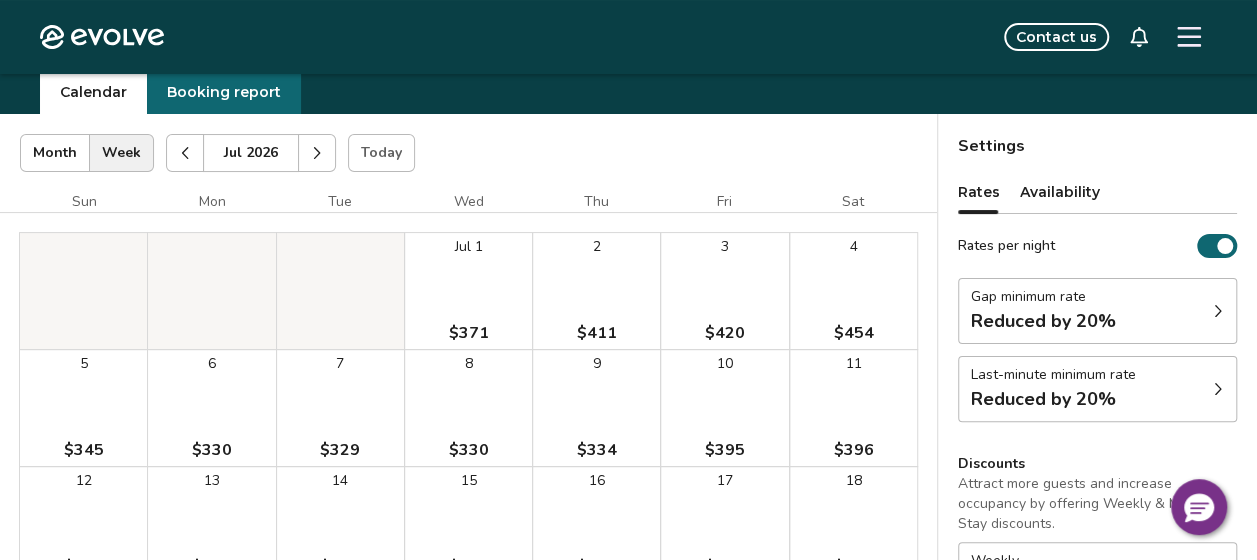 click 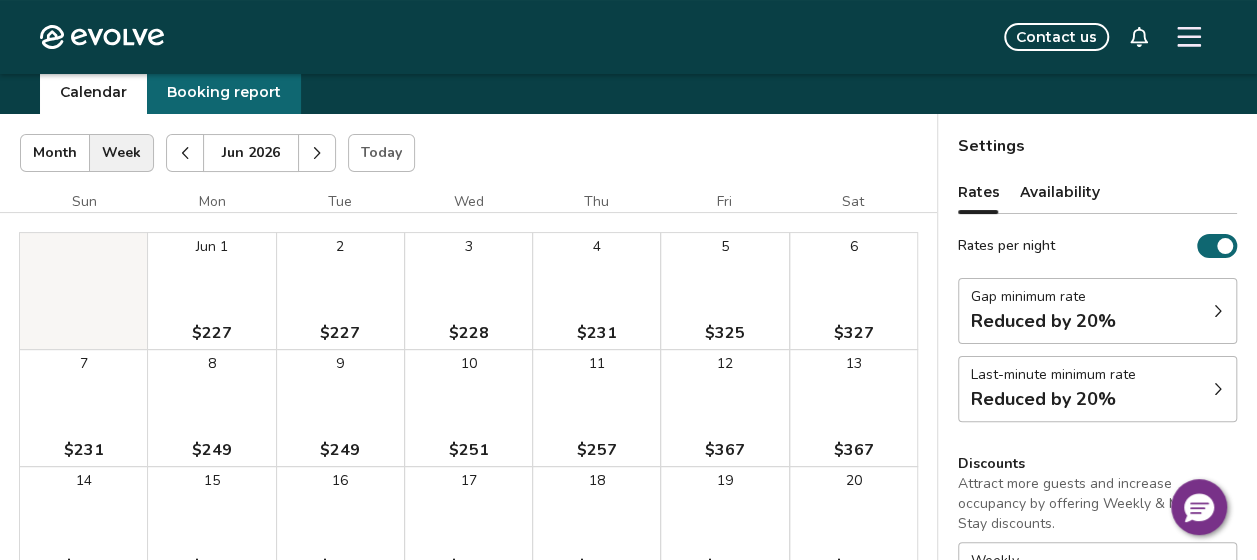 click 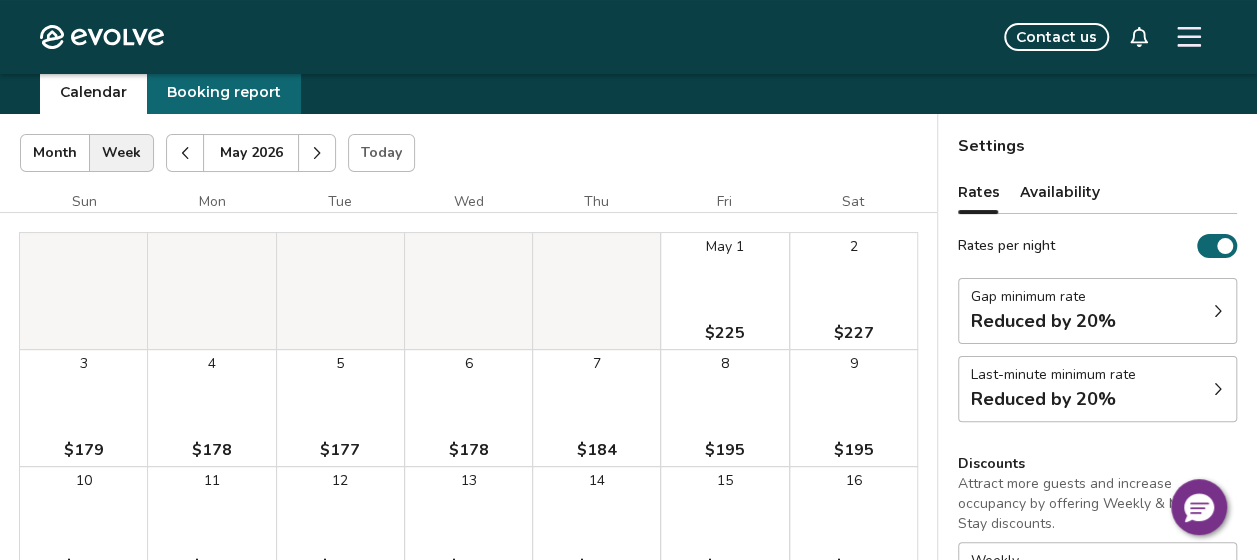click 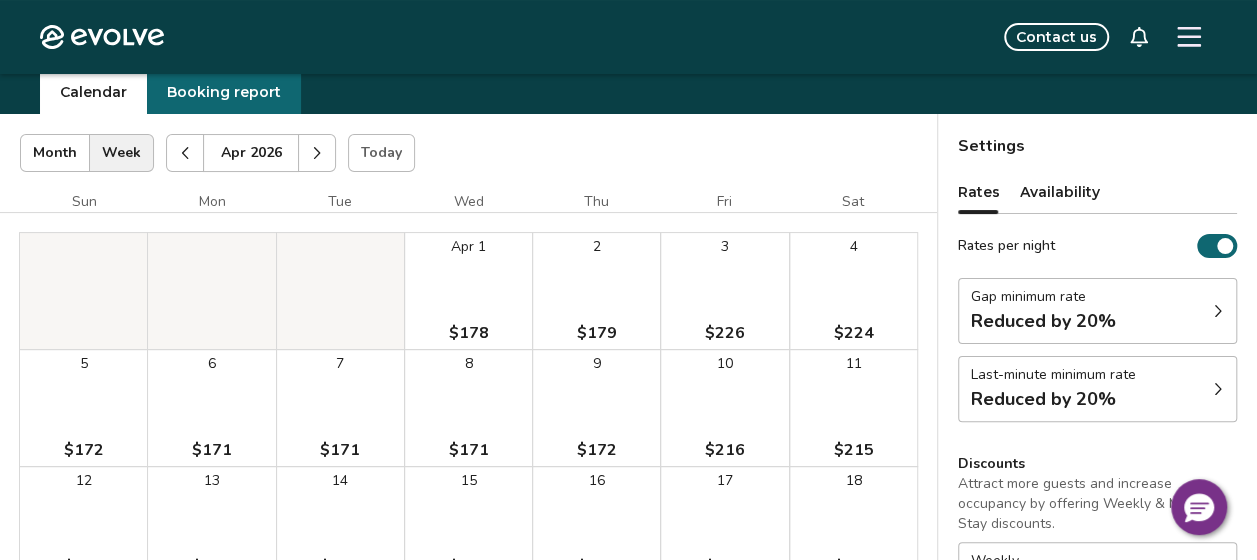 click 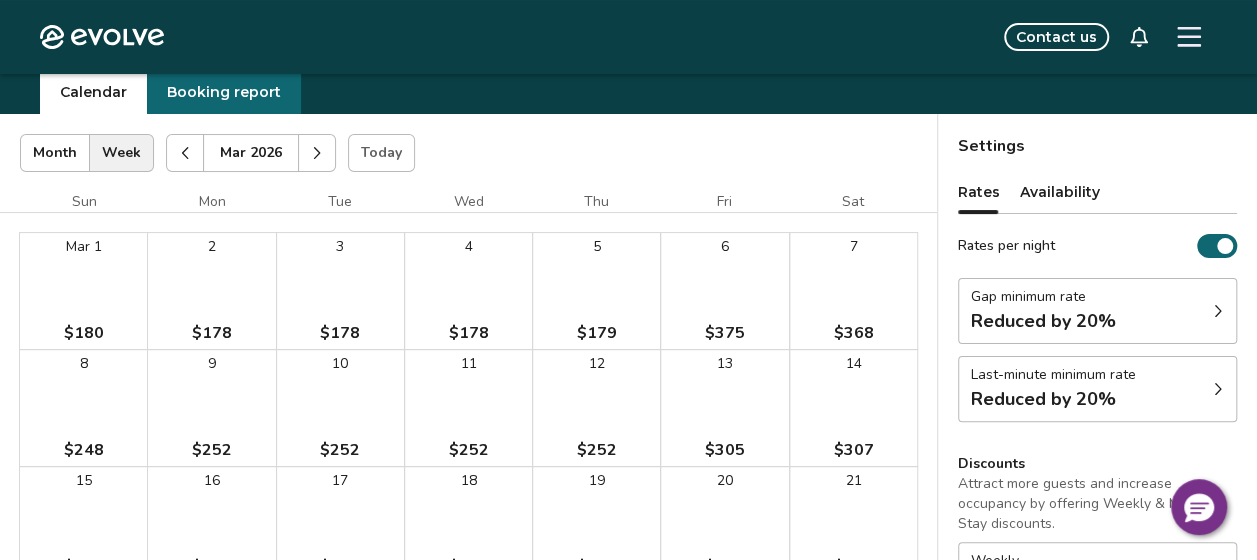 click 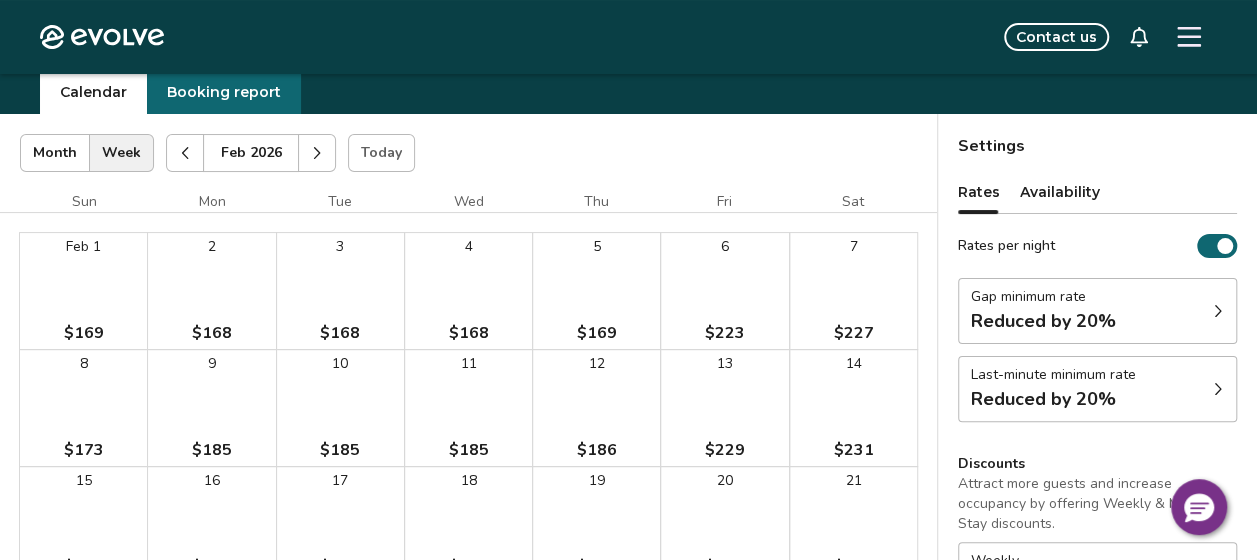 click 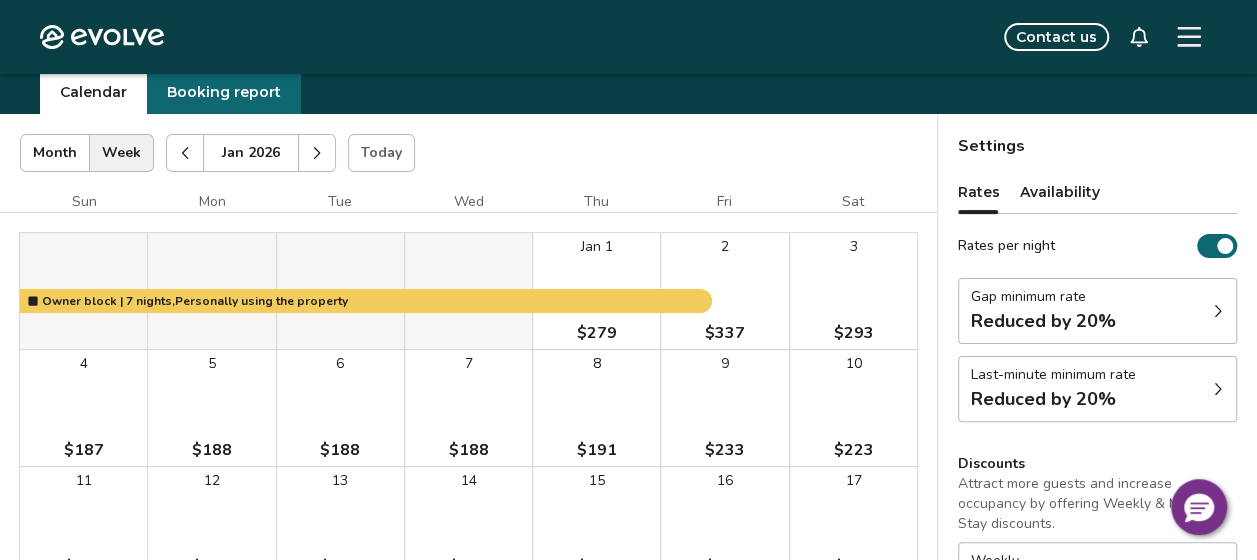 click 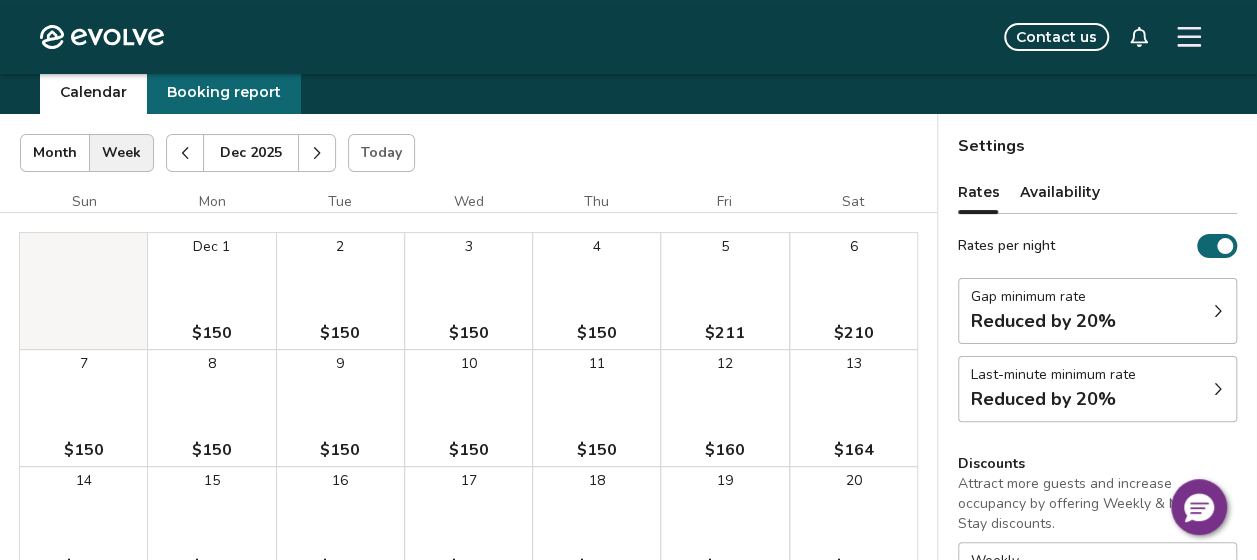click 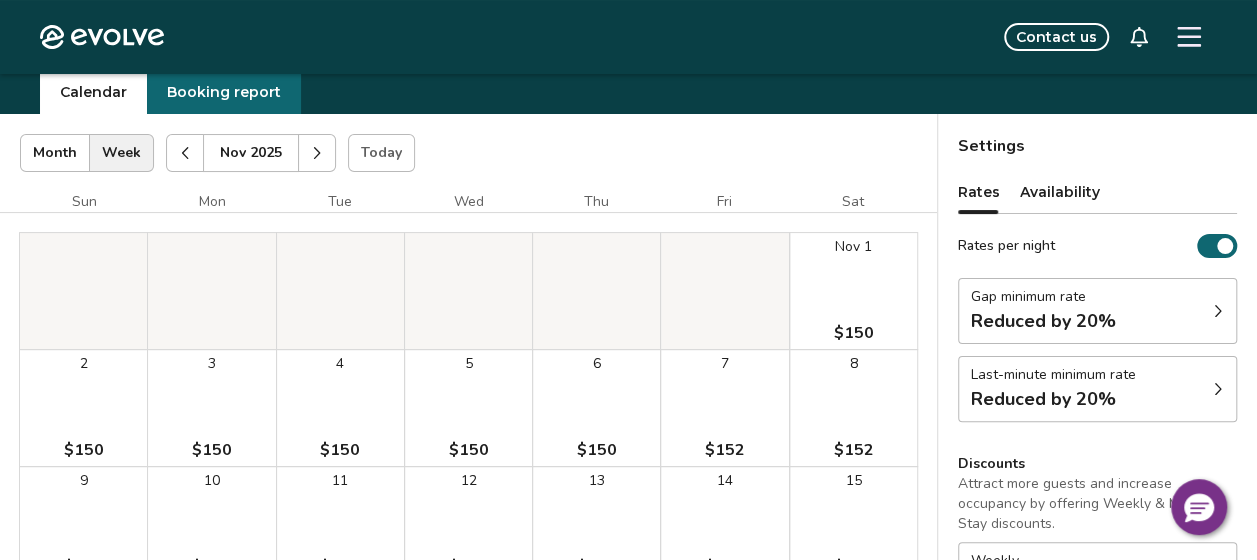 click 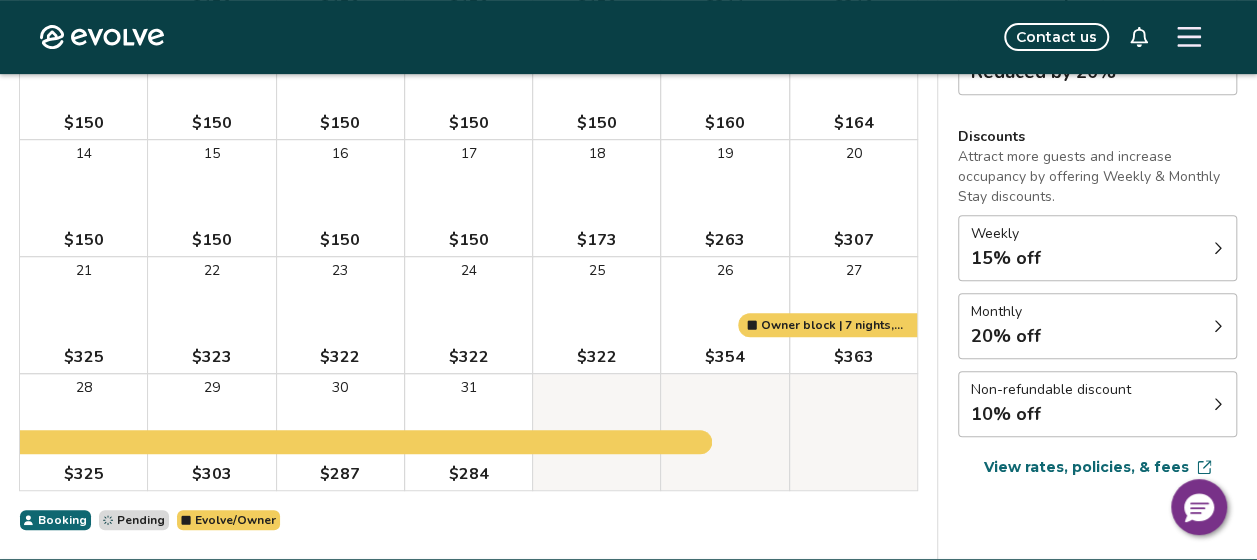 scroll, scrollTop: 406, scrollLeft: 0, axis: vertical 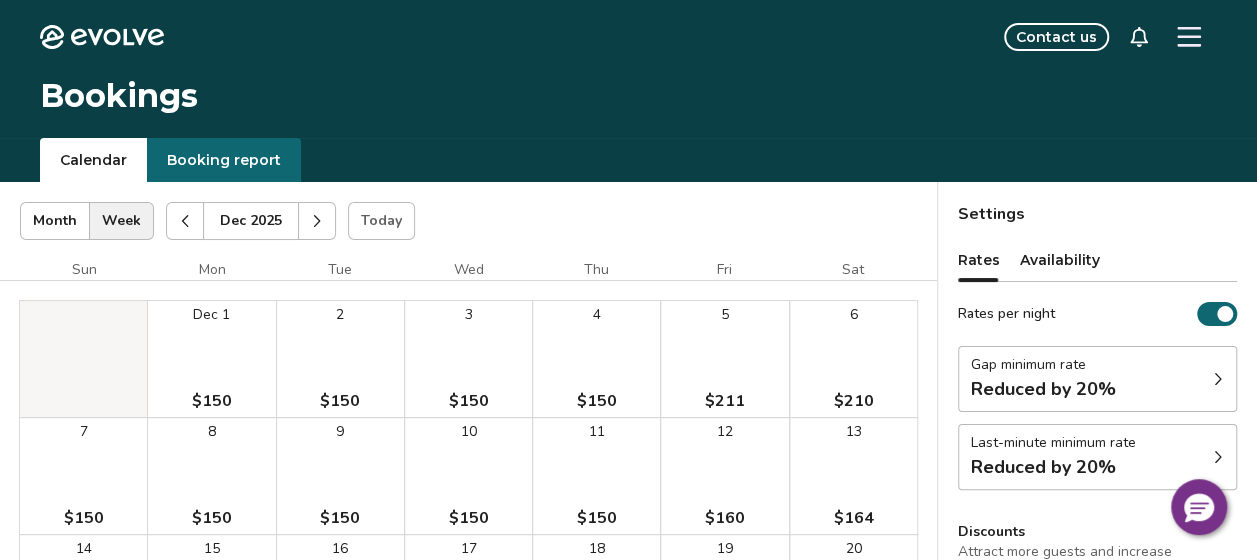 click at bounding box center [185, 221] 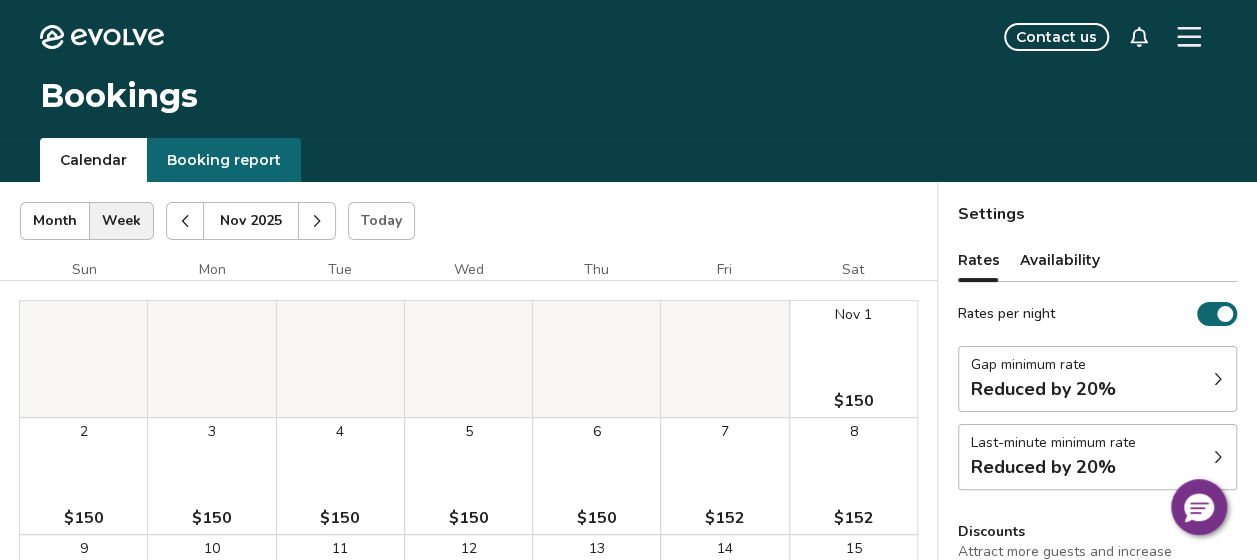 click at bounding box center (185, 221) 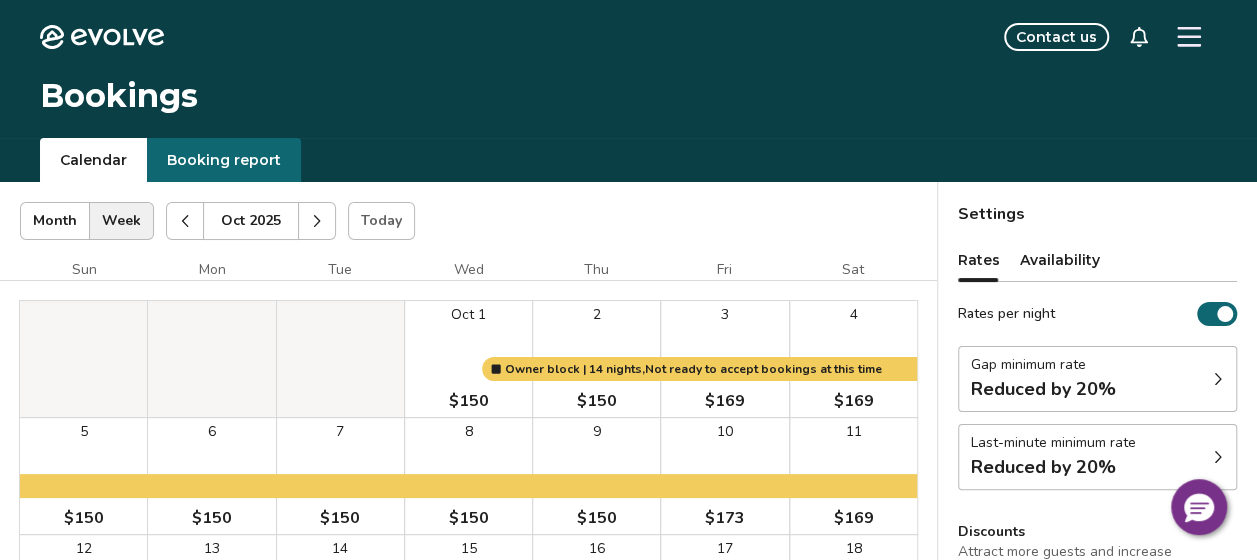 click at bounding box center (185, 221) 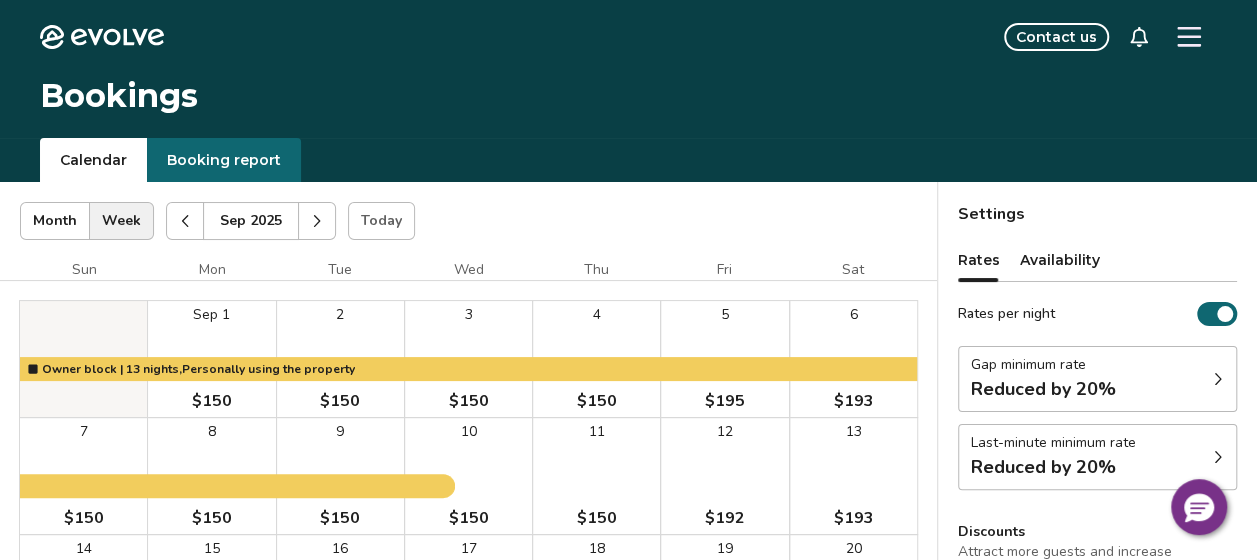 click at bounding box center [185, 221] 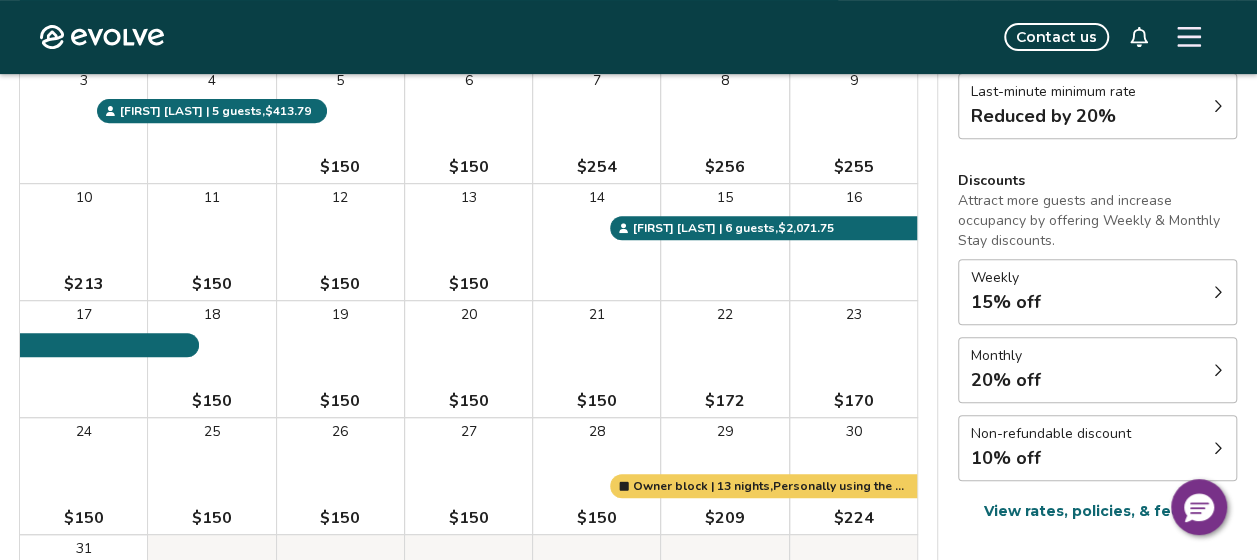 scroll, scrollTop: 350, scrollLeft: 0, axis: vertical 